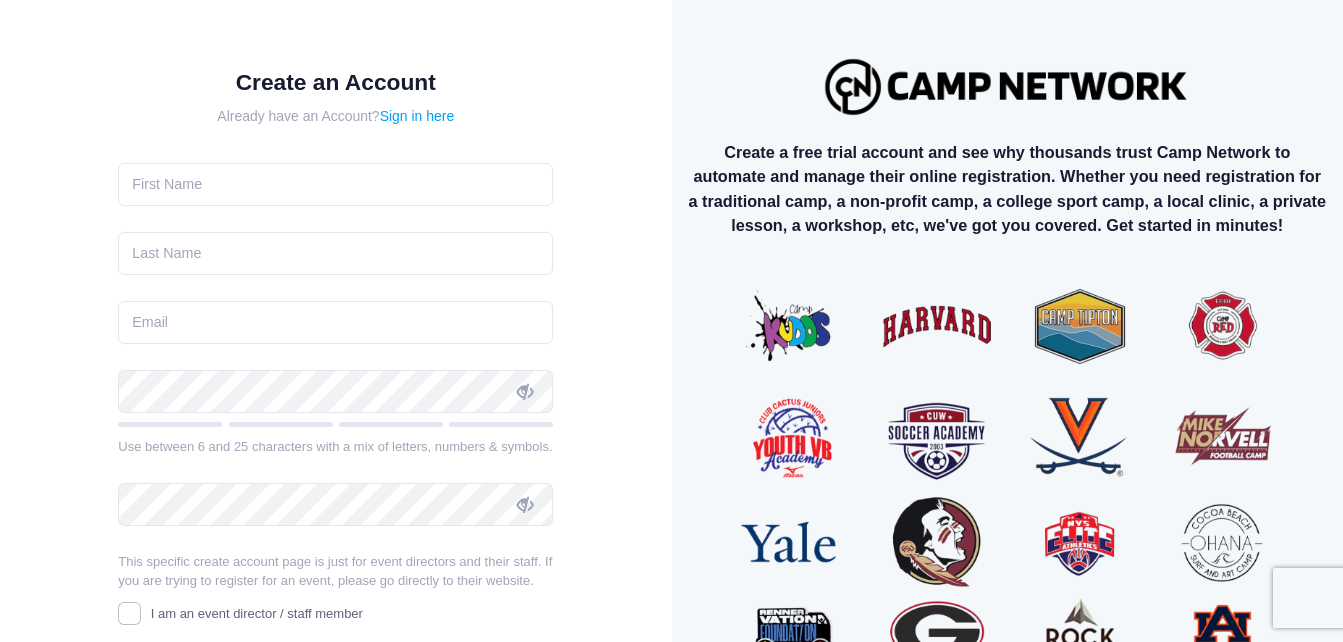 scroll, scrollTop: 0, scrollLeft: 0, axis: both 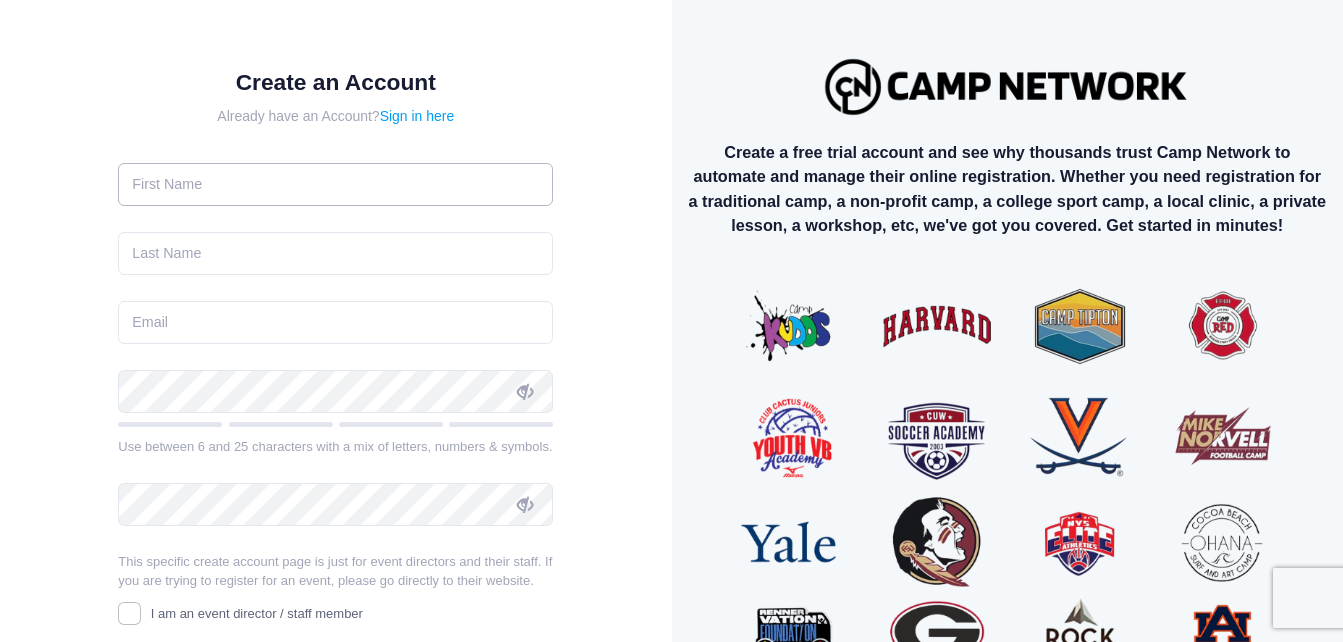 click at bounding box center [335, 184] 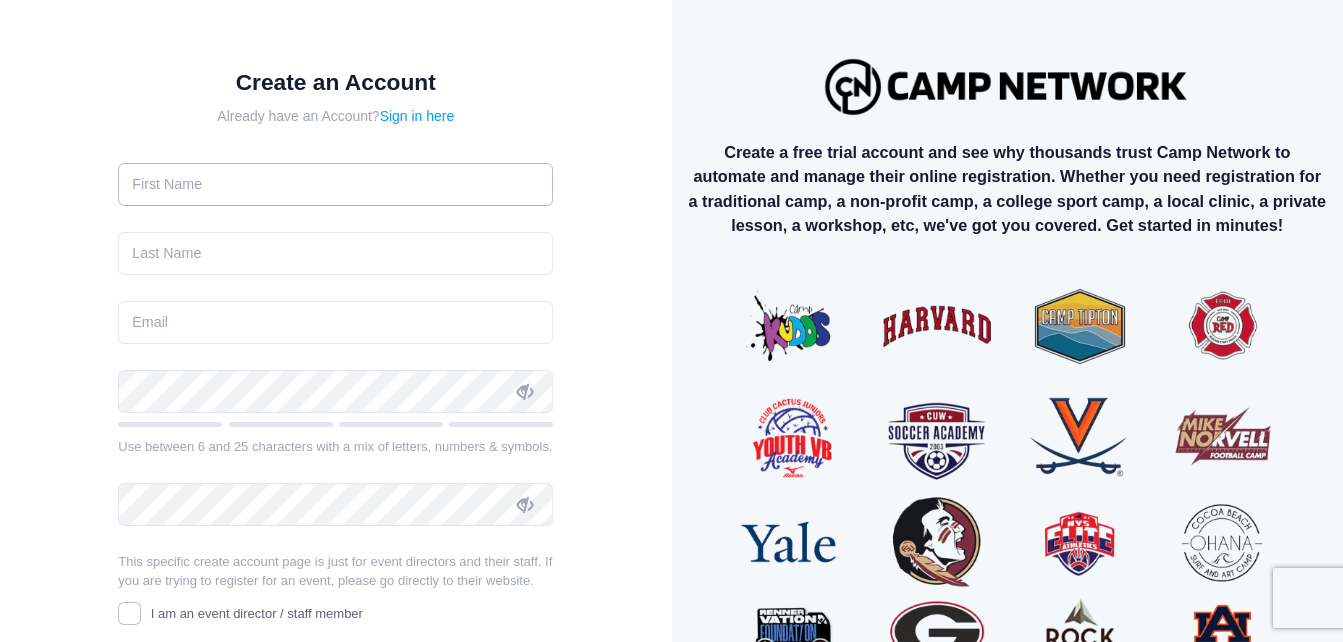 type on "Sharon" 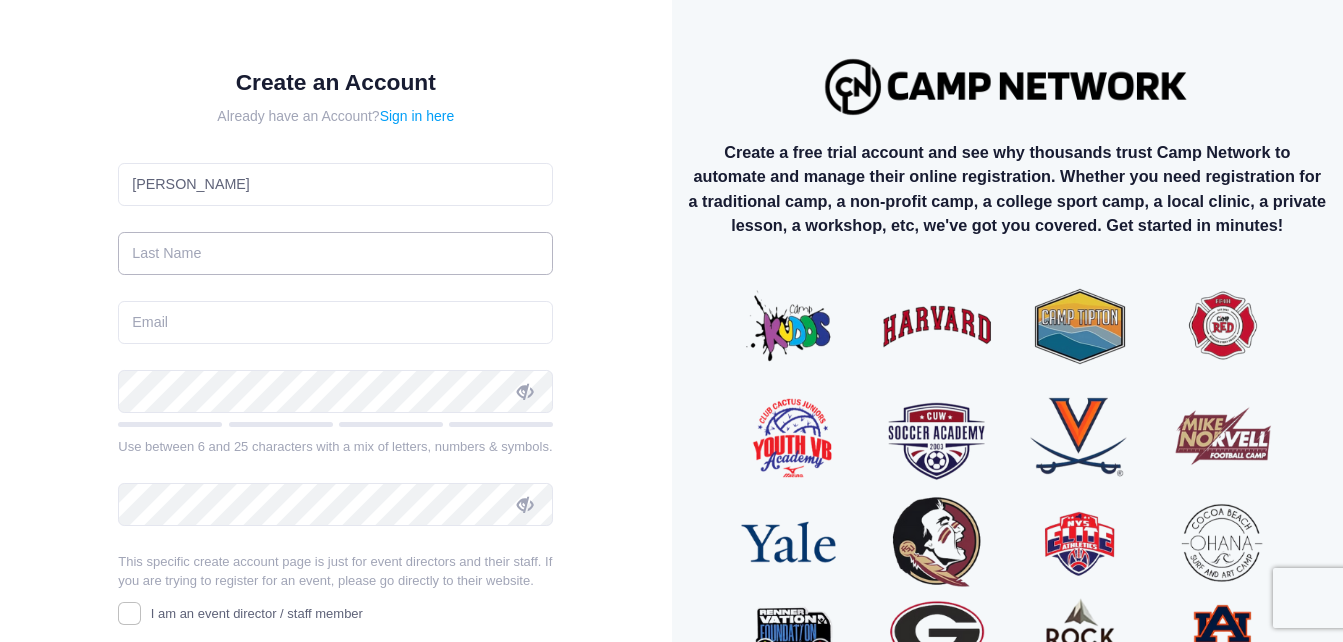 type on "LeRoux" 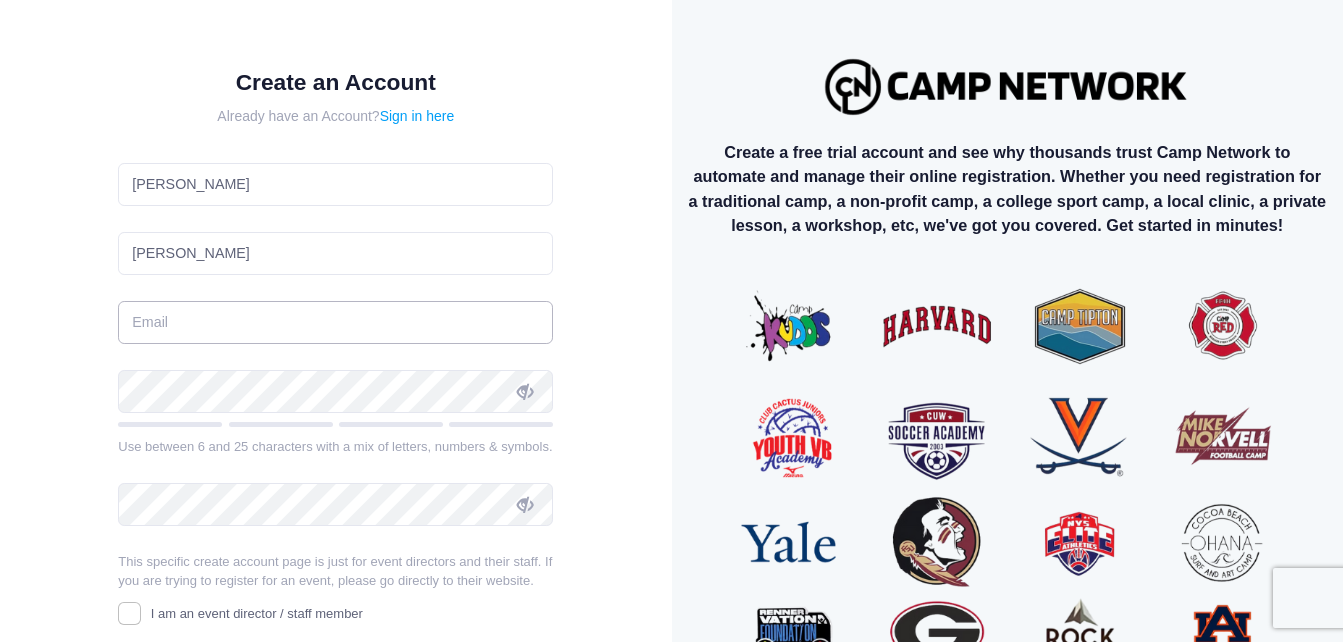type on "[EMAIL_ADDRESS][DOMAIN_NAME]" 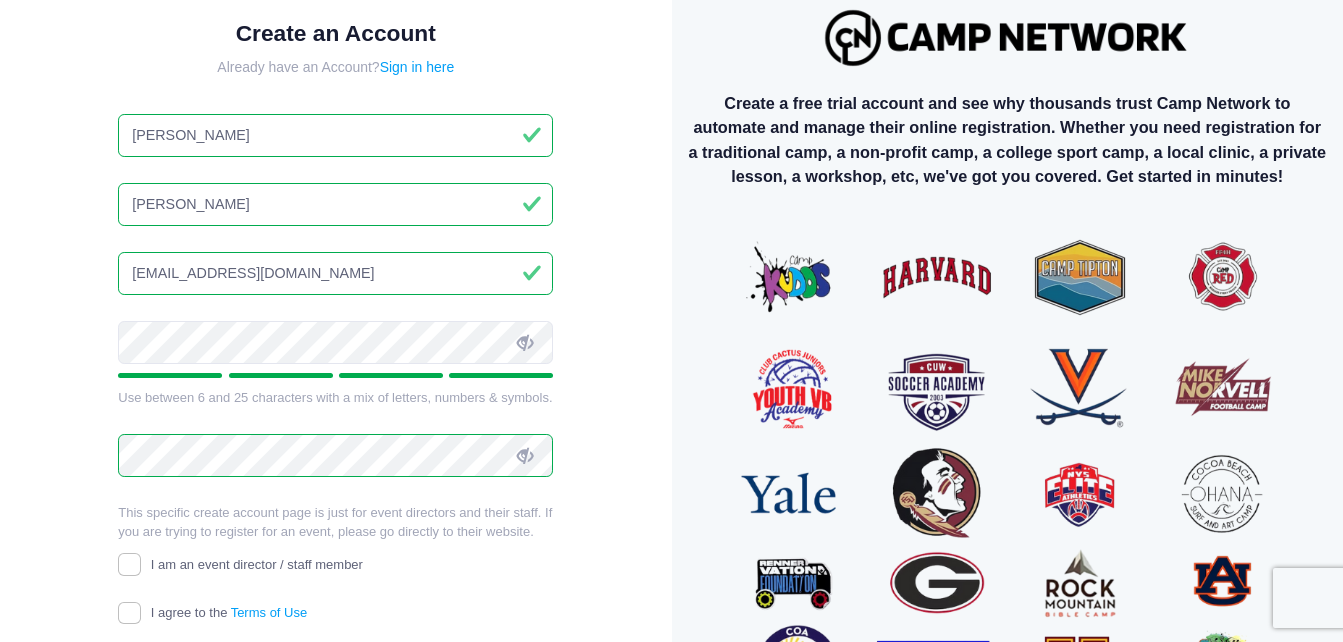 scroll, scrollTop: 187, scrollLeft: 0, axis: vertical 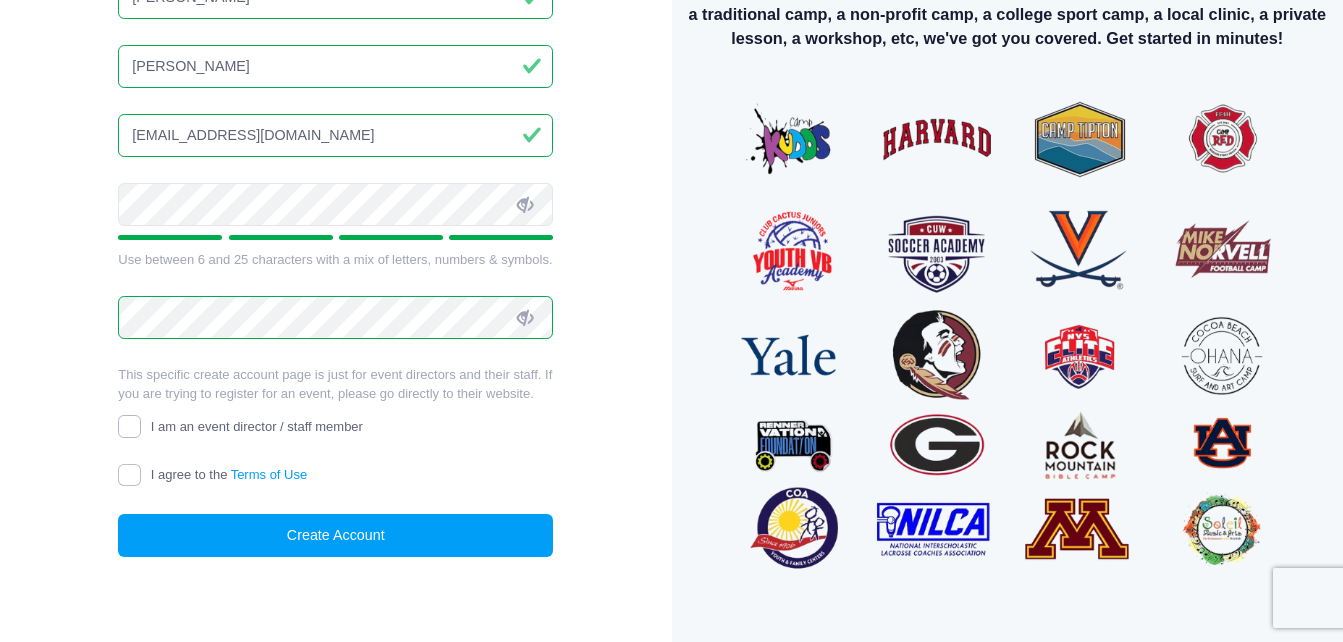 click on "I am an event director / staff member" at bounding box center (129, 426) 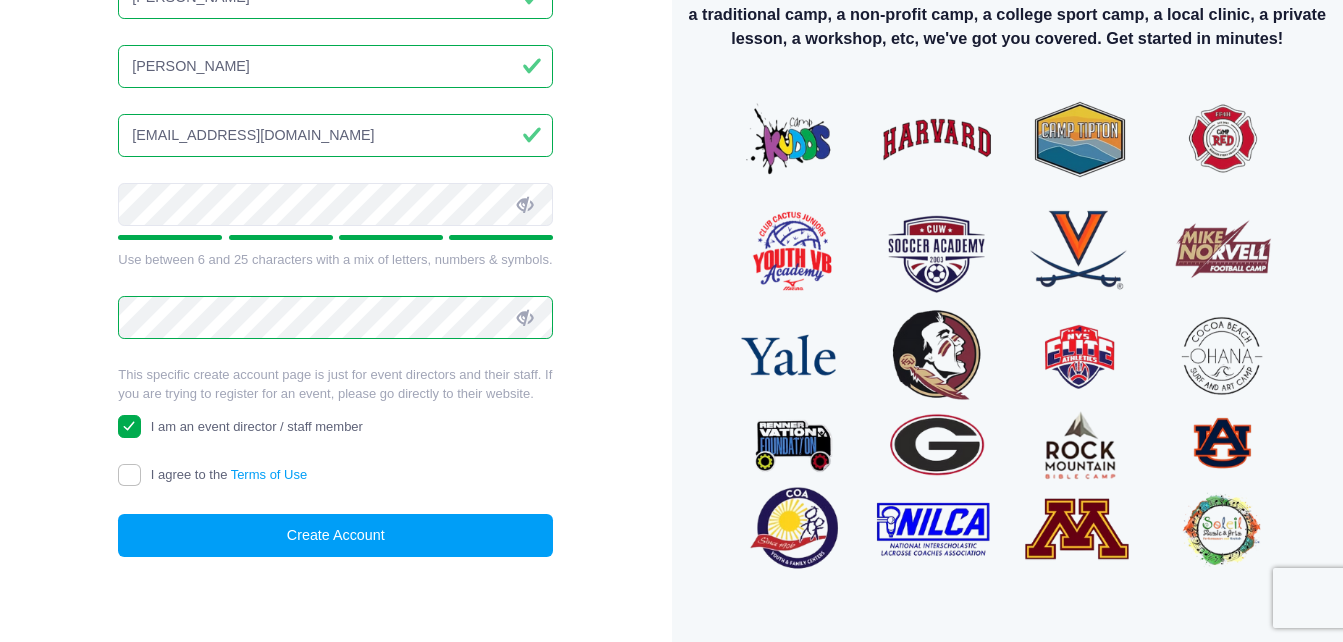 click on "I am an event director / staff member" at bounding box center [257, 426] 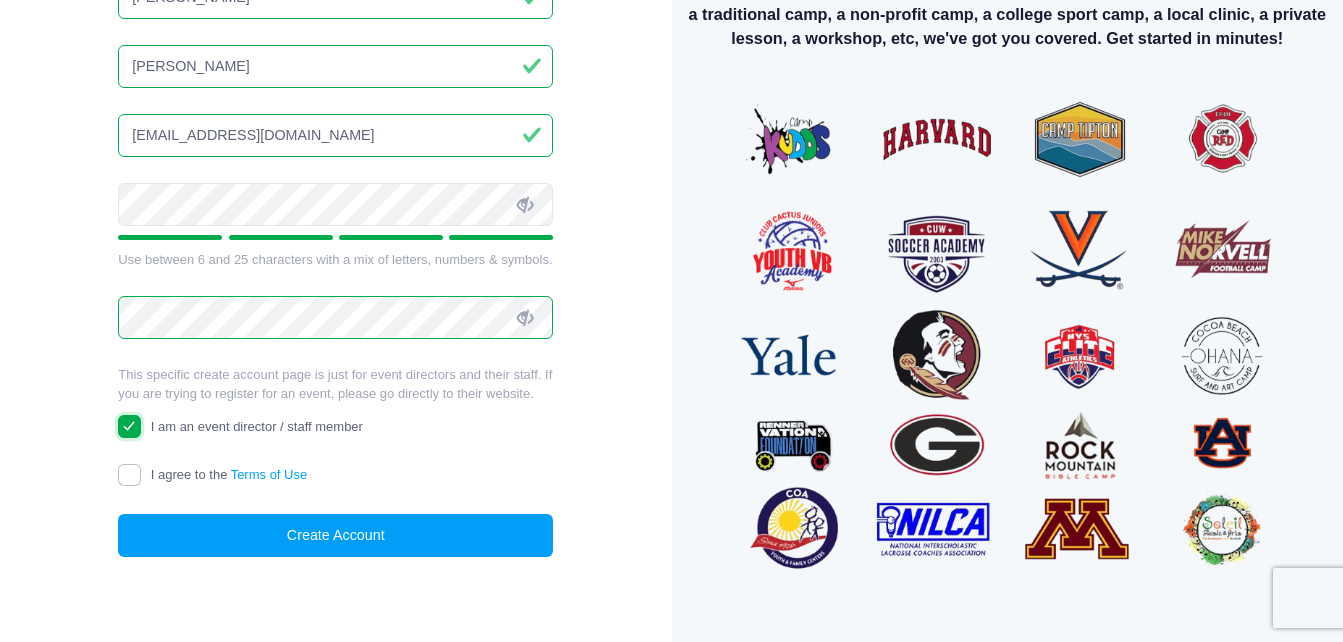 click on "I am an event director / staff member" at bounding box center [129, 426] 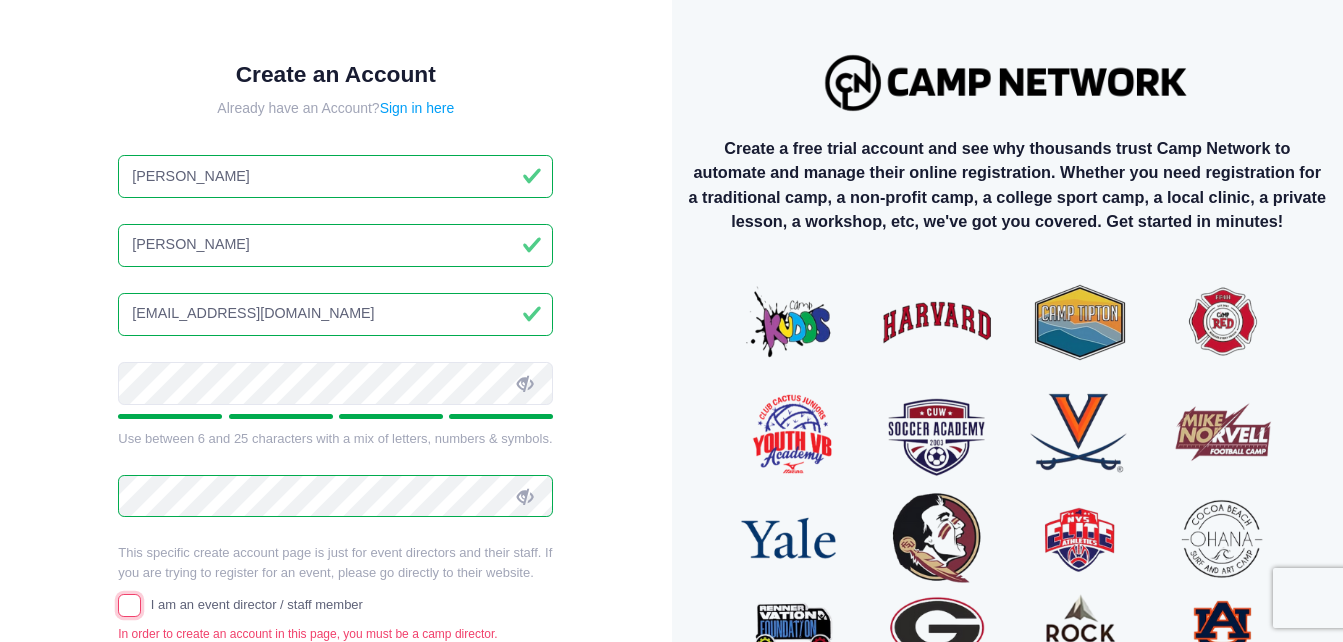 scroll, scrollTop: 19, scrollLeft: 0, axis: vertical 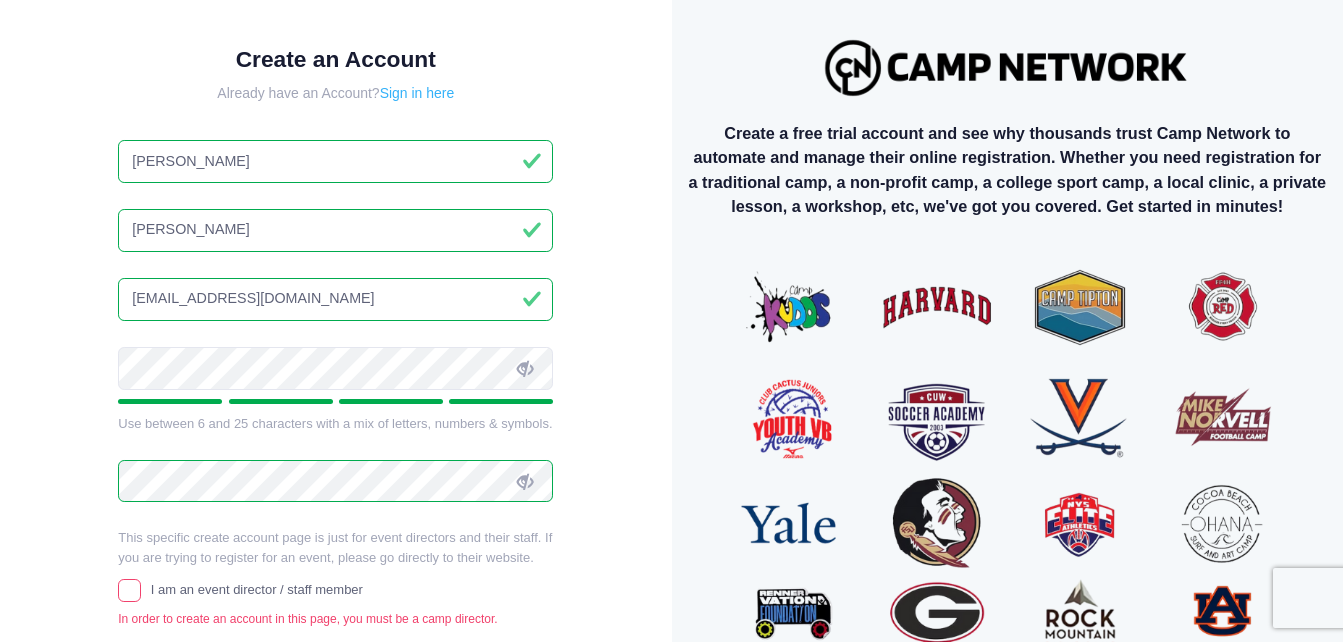click on "Sign in here" at bounding box center (417, 93) 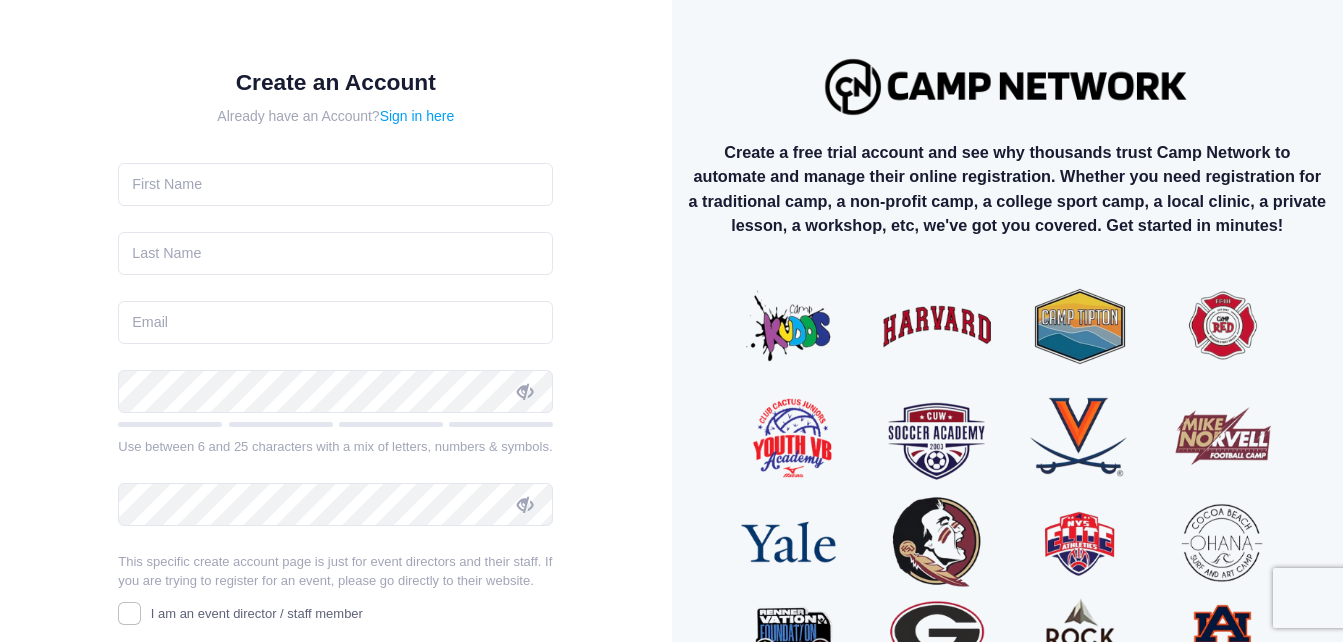 scroll, scrollTop: 23, scrollLeft: 0, axis: vertical 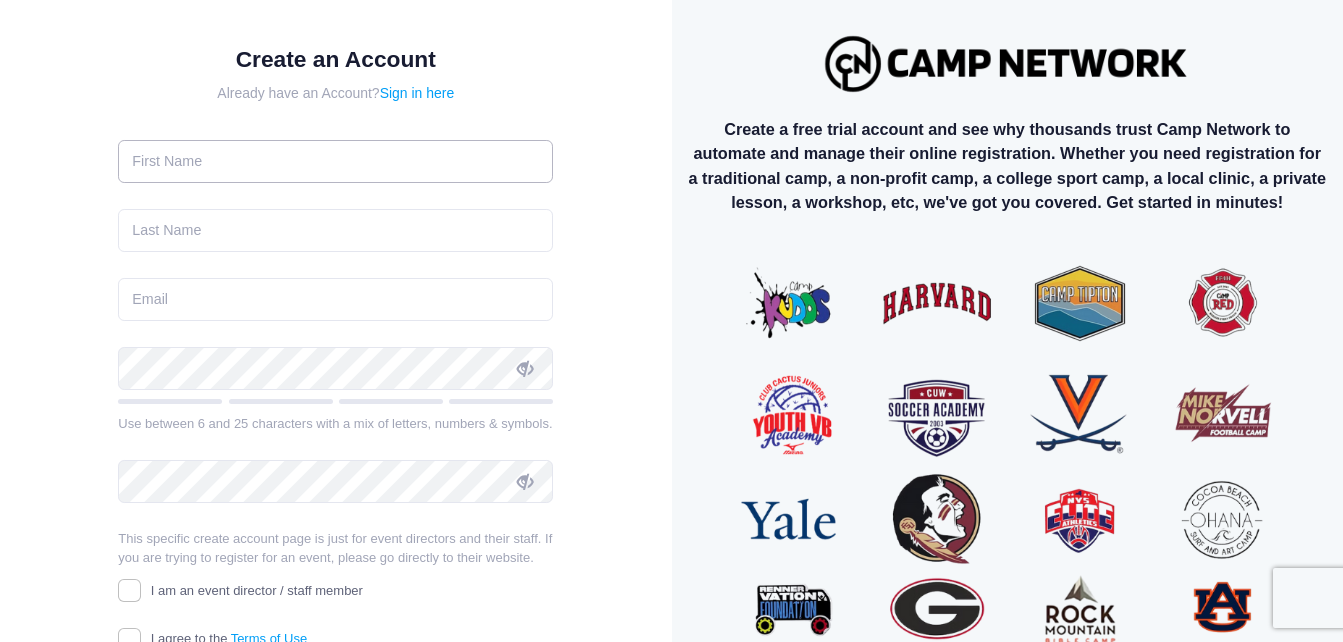 click at bounding box center (335, 161) 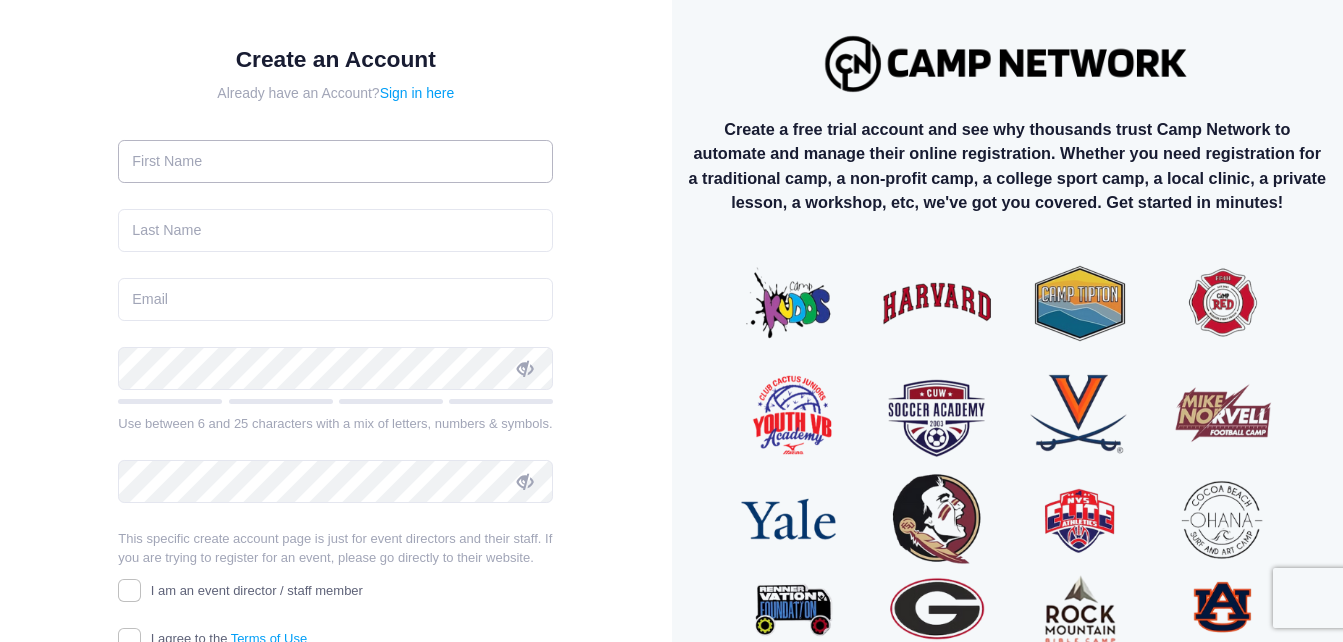type on "[PERSON_NAME]" 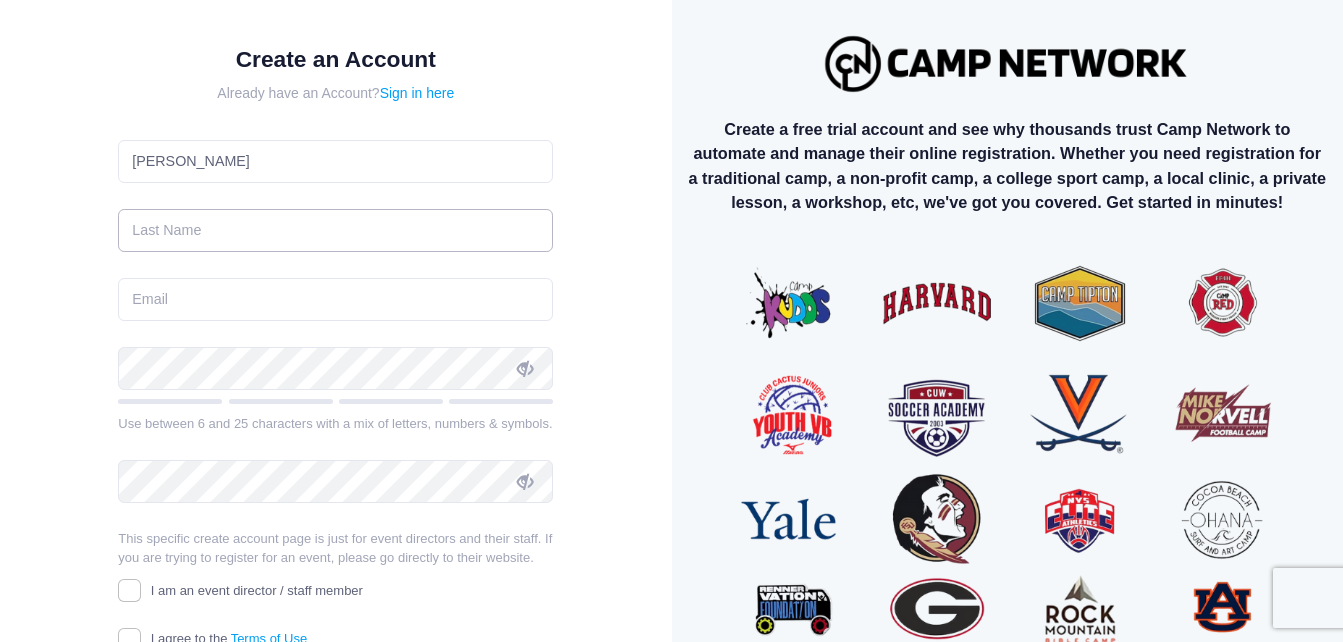 type on "LeRoux" 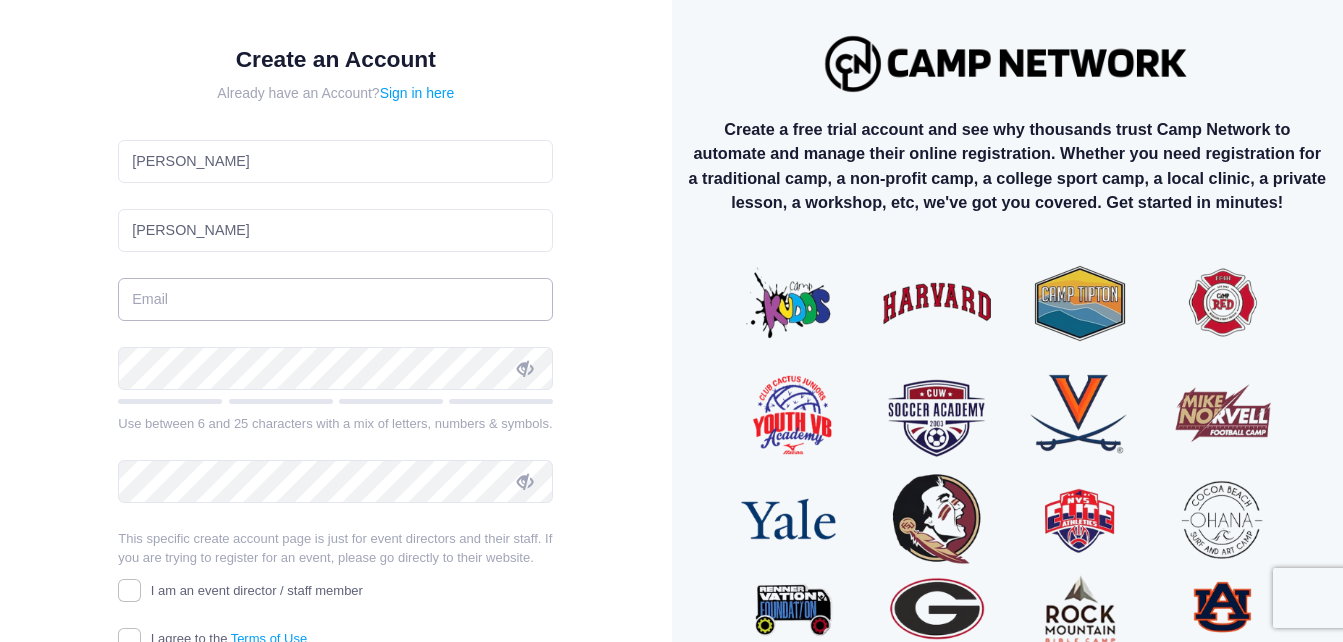 type on "sharonleroux22@gmail.com" 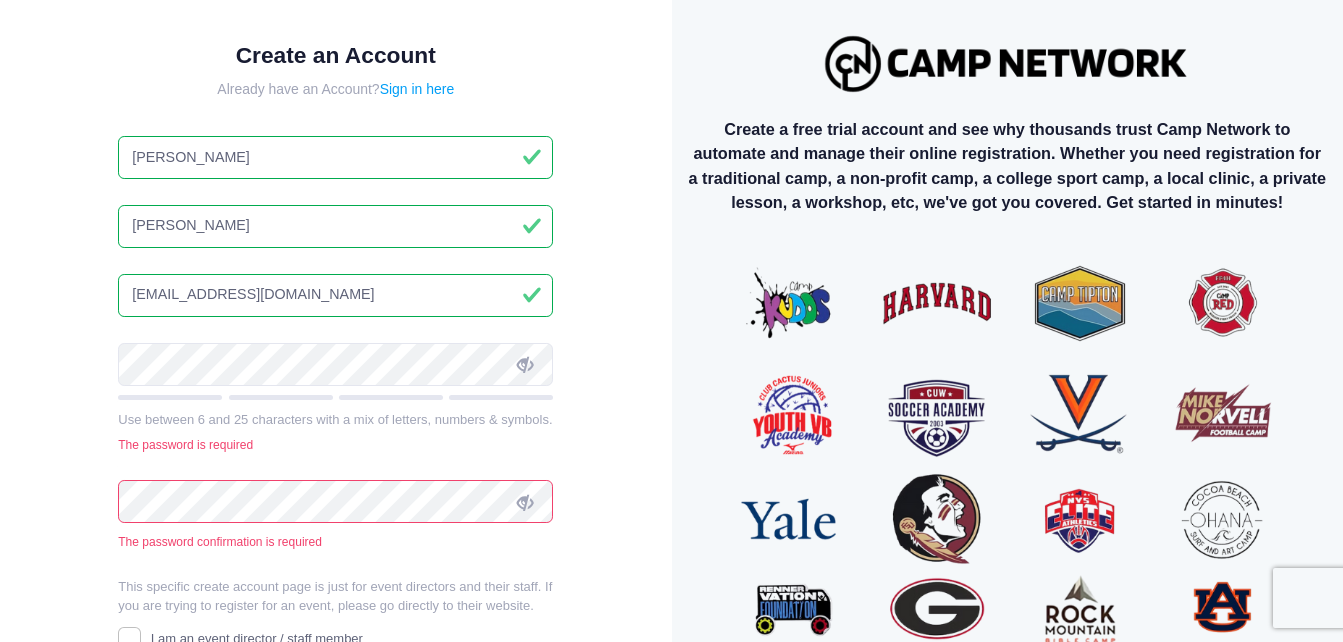 scroll, scrollTop: 19, scrollLeft: 0, axis: vertical 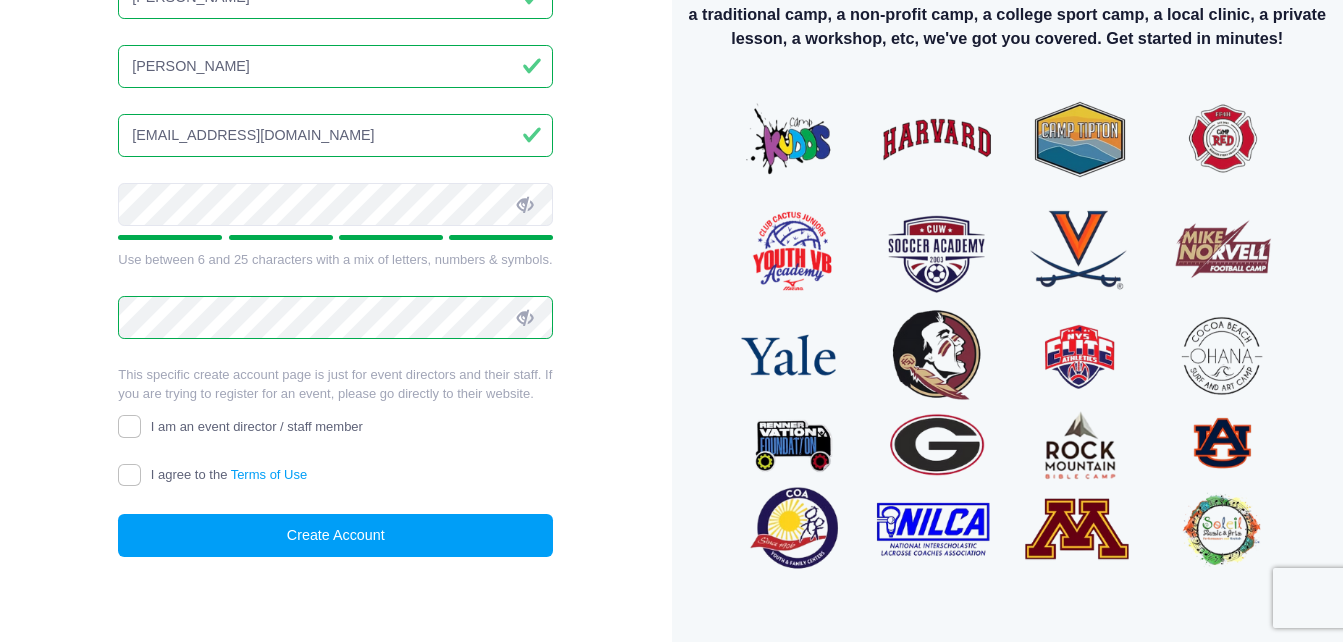 click on "I am an event director / staff member" at bounding box center [240, 427] 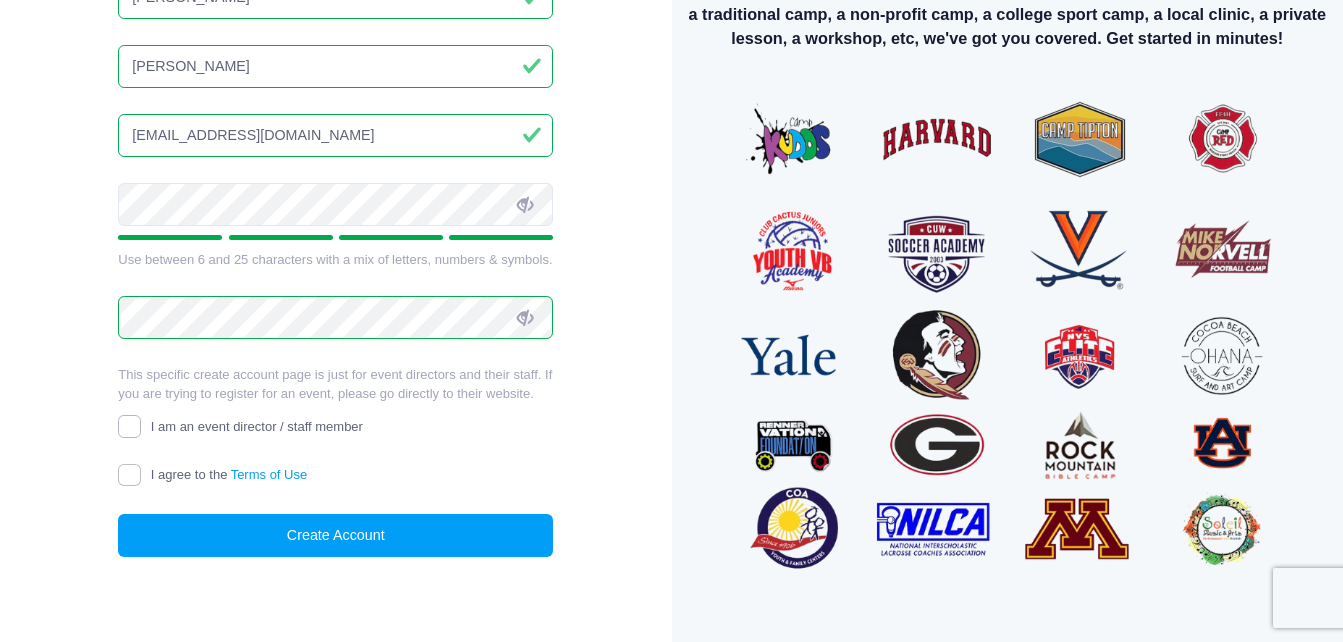 click on "I am an event director / staff member" at bounding box center [129, 426] 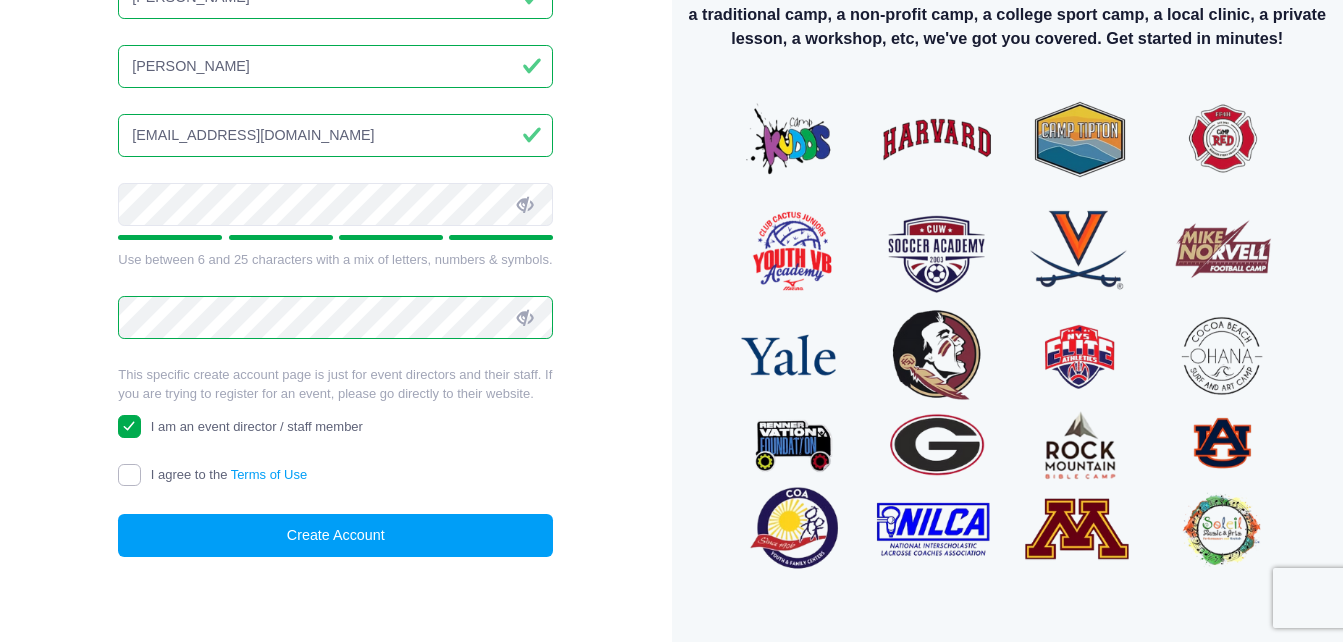 click on "I agree to the
Terms of Use" at bounding box center [129, 475] 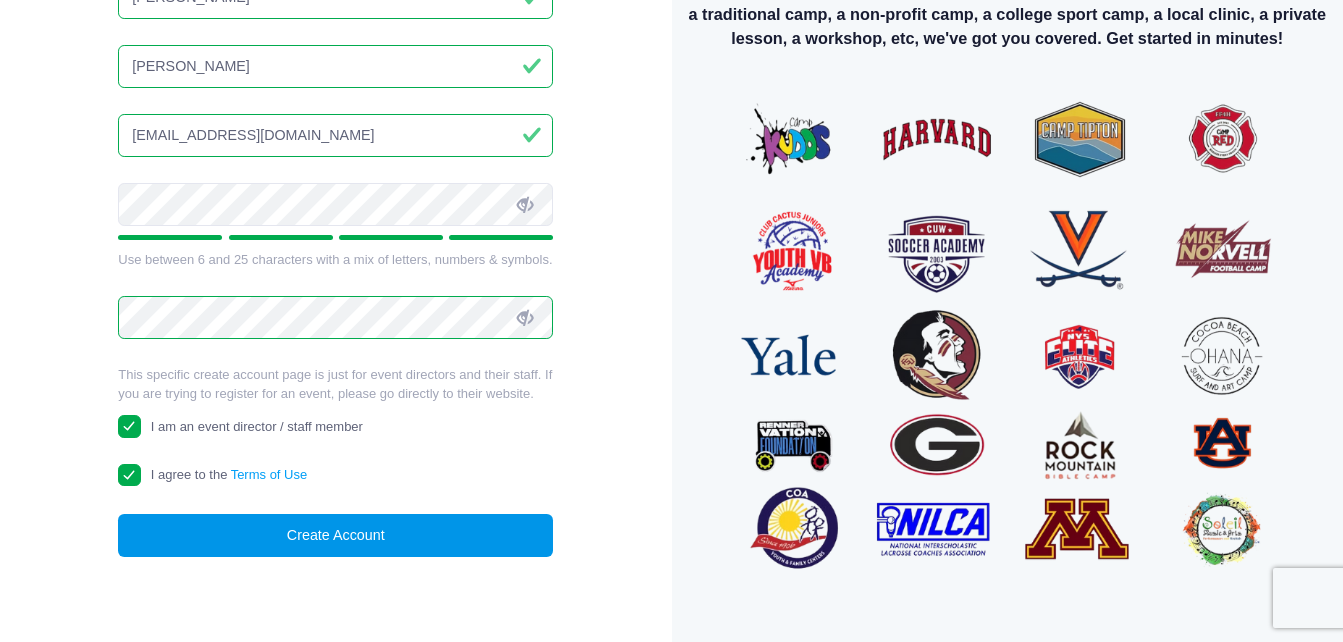click on "Create Account" at bounding box center (335, 535) 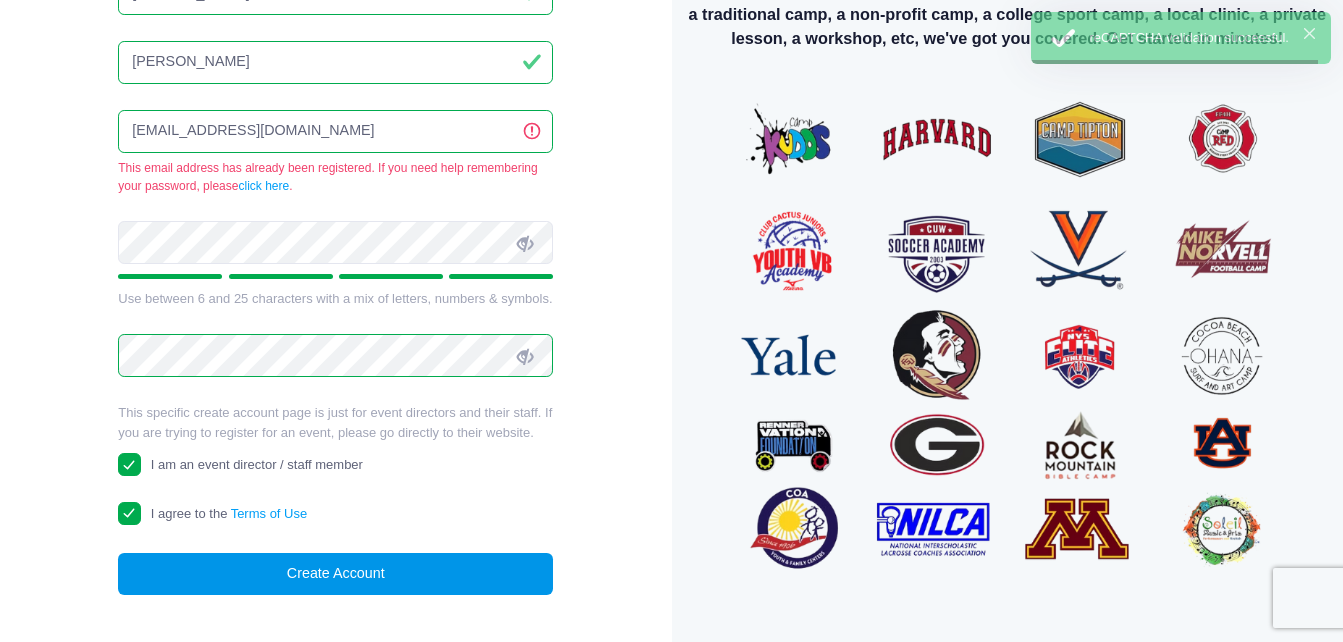 scroll, scrollTop: 167, scrollLeft: 0, axis: vertical 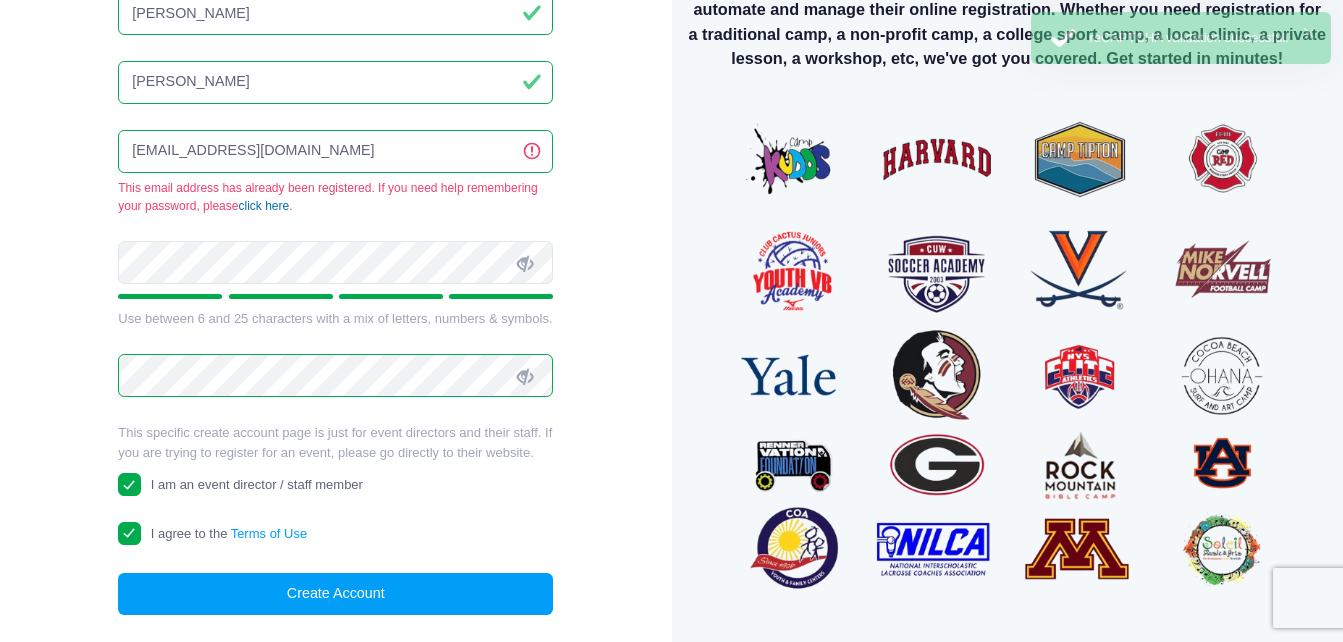 click on "click here" at bounding box center (263, 206) 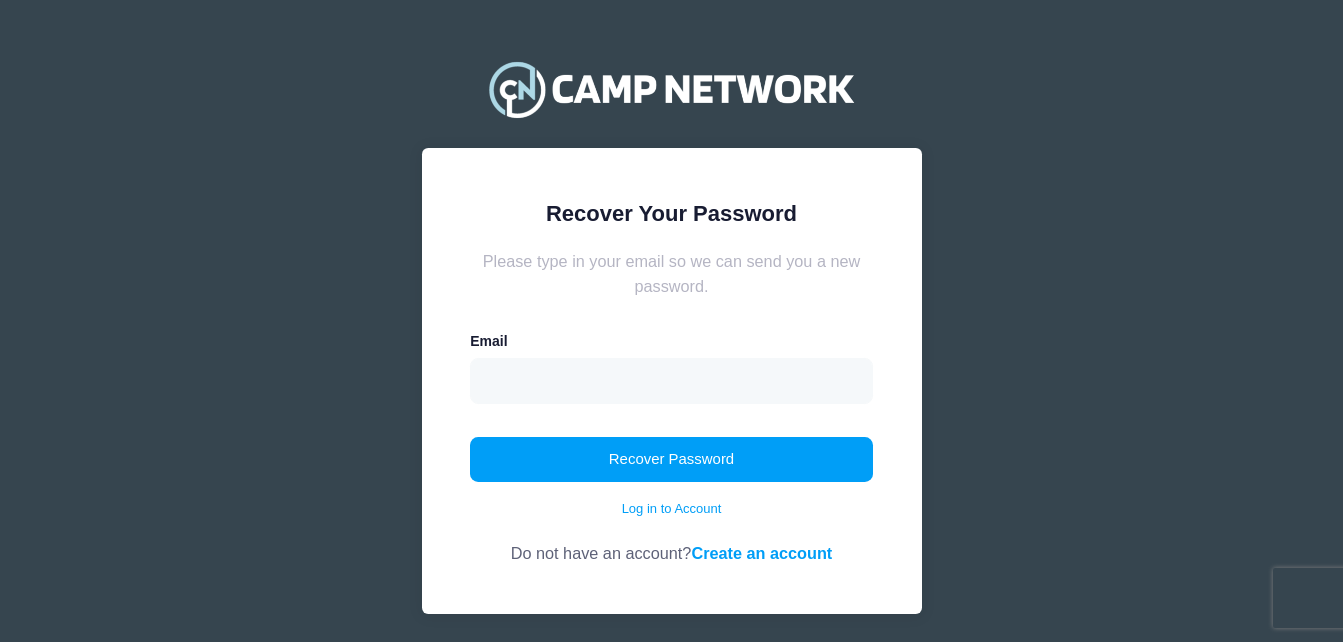 scroll, scrollTop: 0, scrollLeft: 0, axis: both 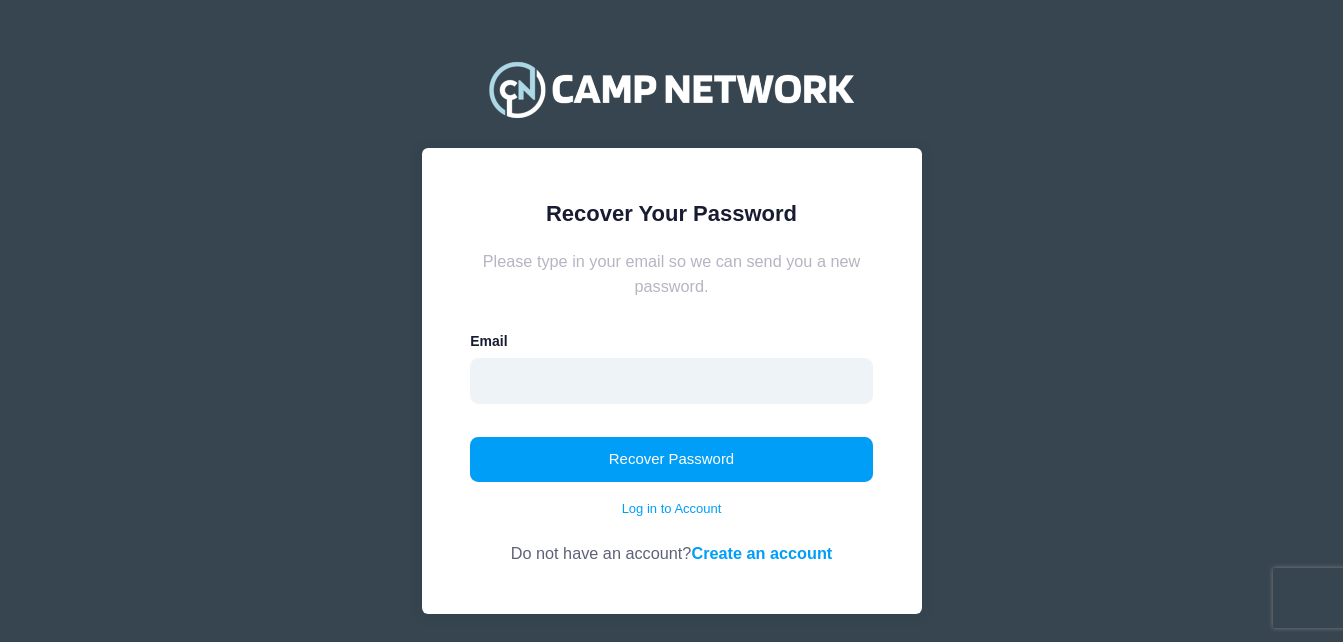 click at bounding box center [671, 381] 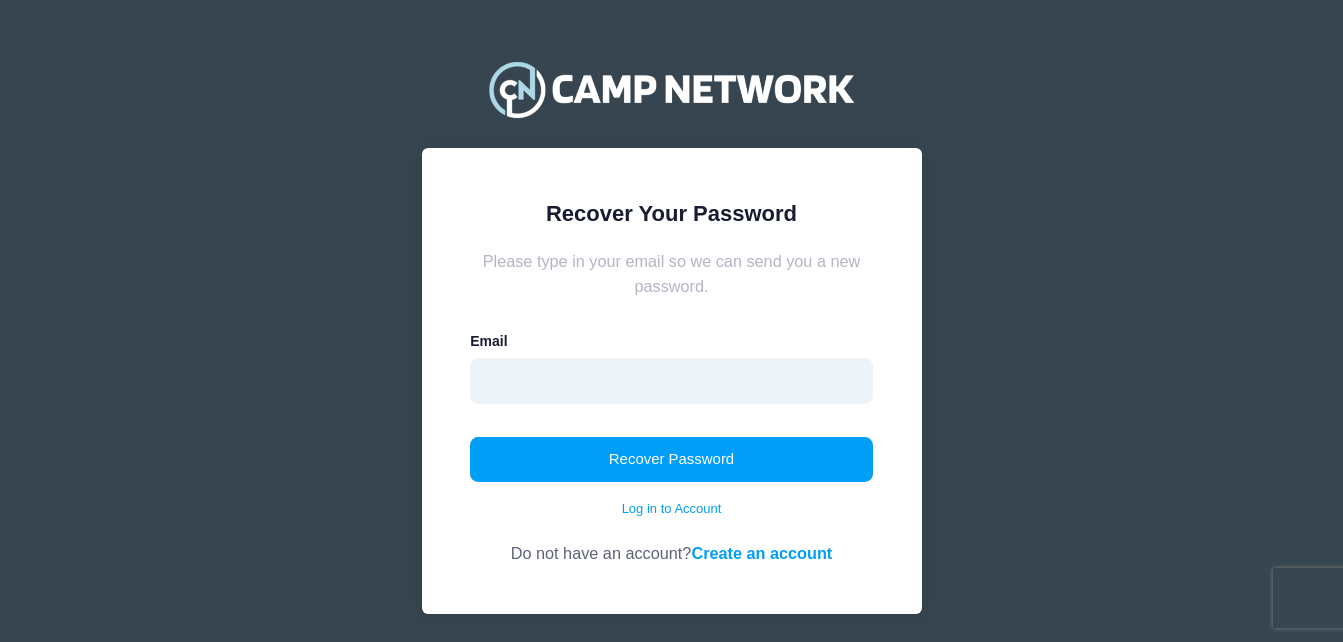 type on "[EMAIL_ADDRESS][DOMAIN_NAME]" 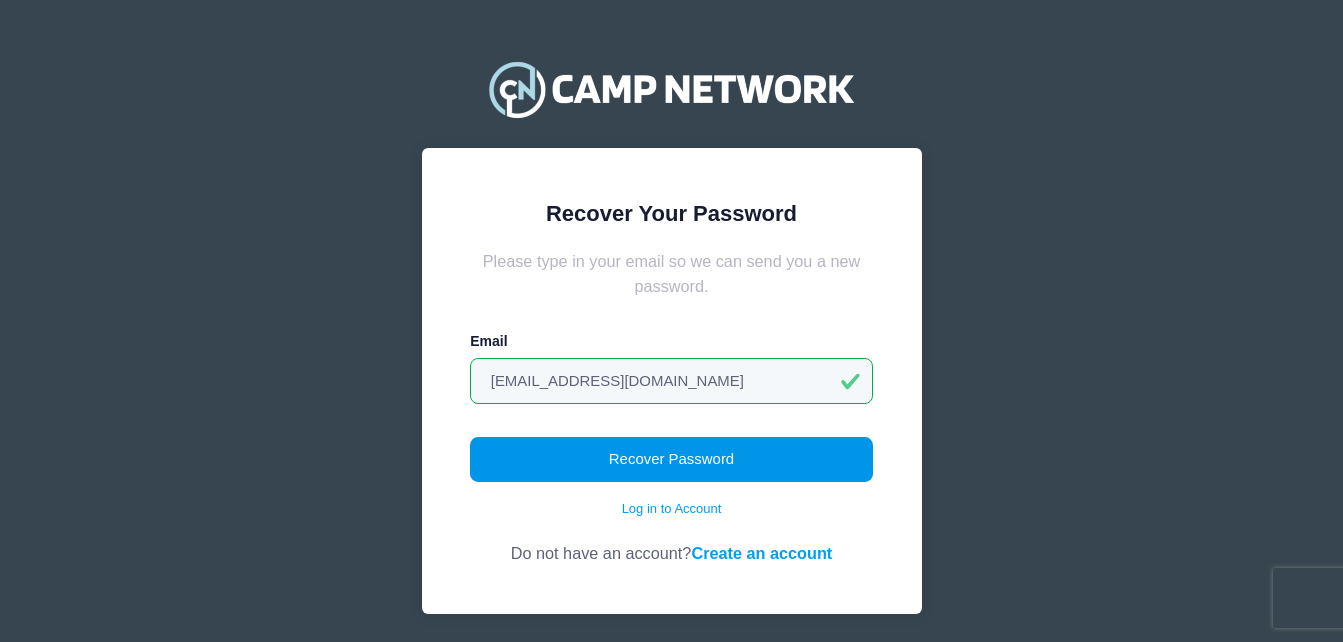 click on "Recover Password" at bounding box center [671, 460] 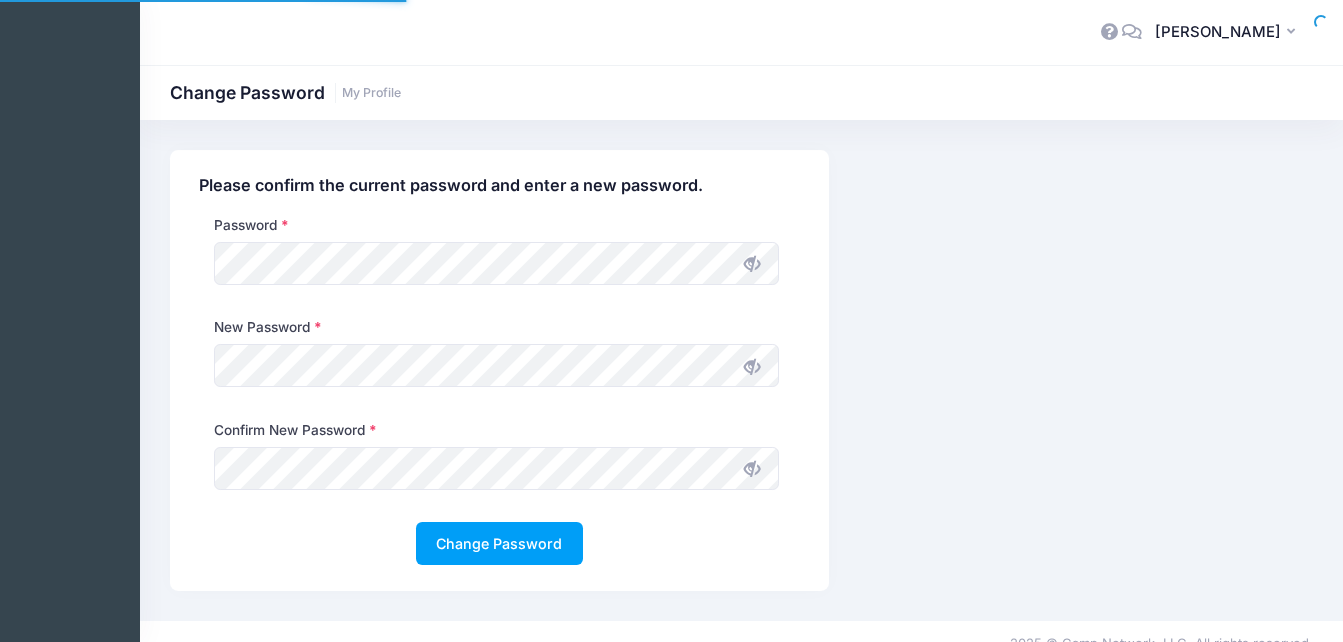 scroll, scrollTop: 0, scrollLeft: 0, axis: both 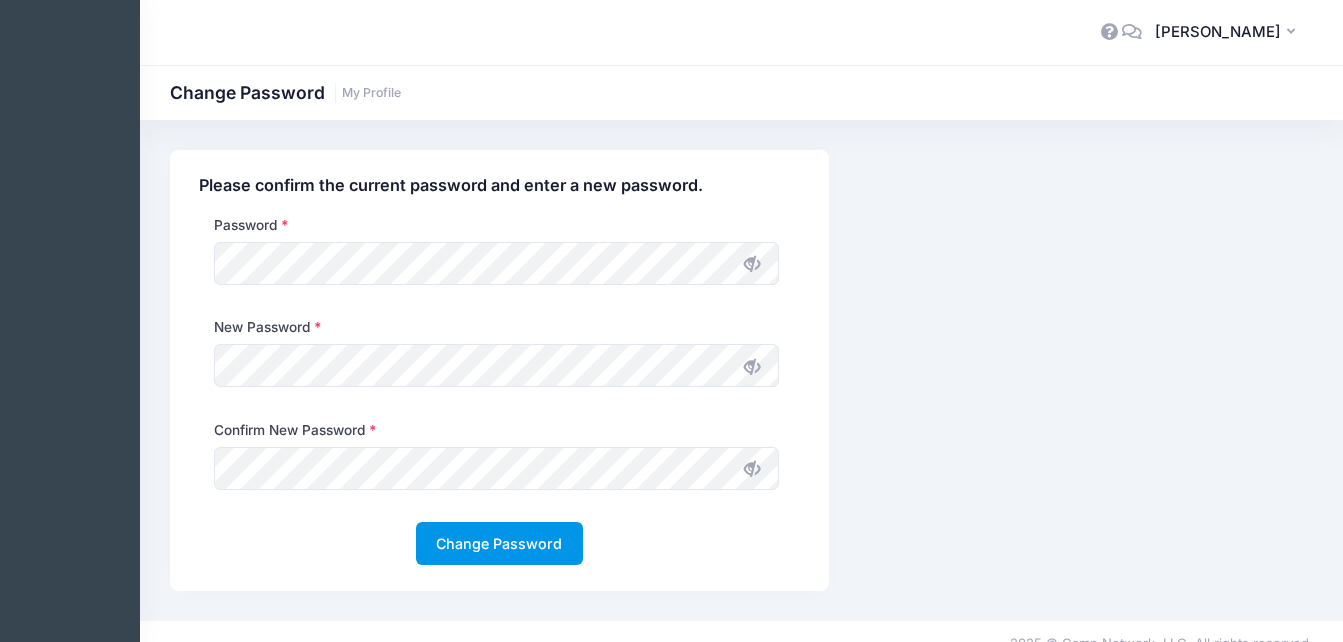 click on "Change Password" at bounding box center [499, 543] 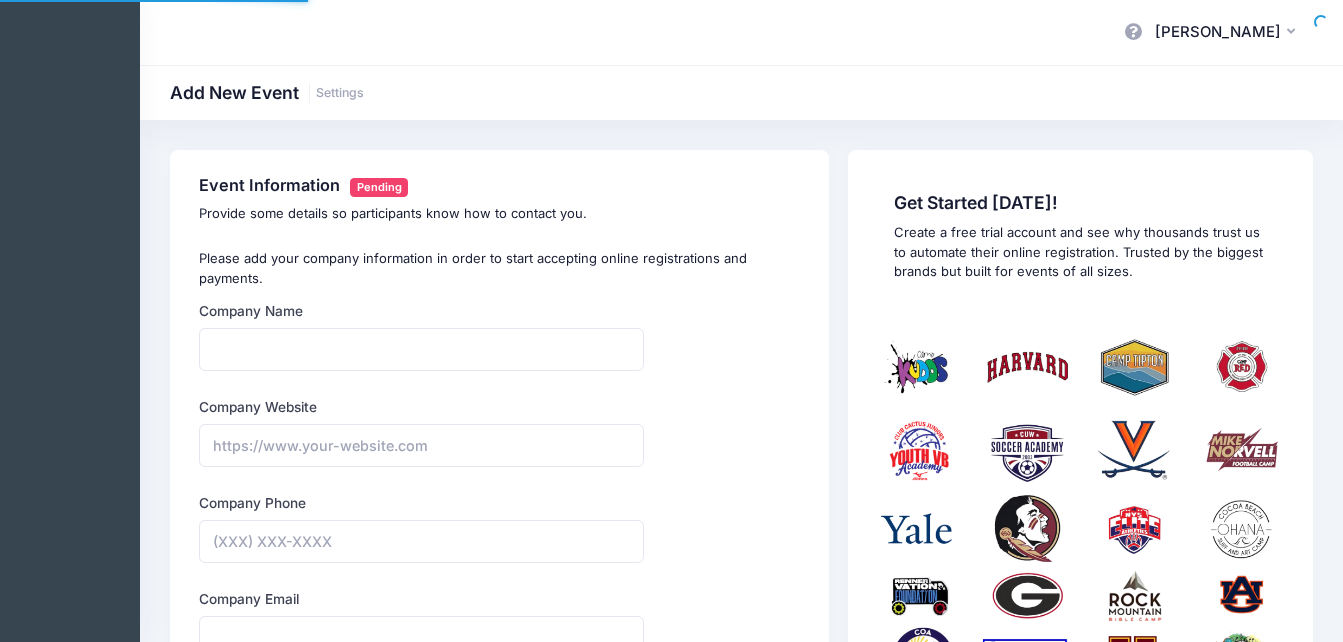 scroll, scrollTop: 0, scrollLeft: 0, axis: both 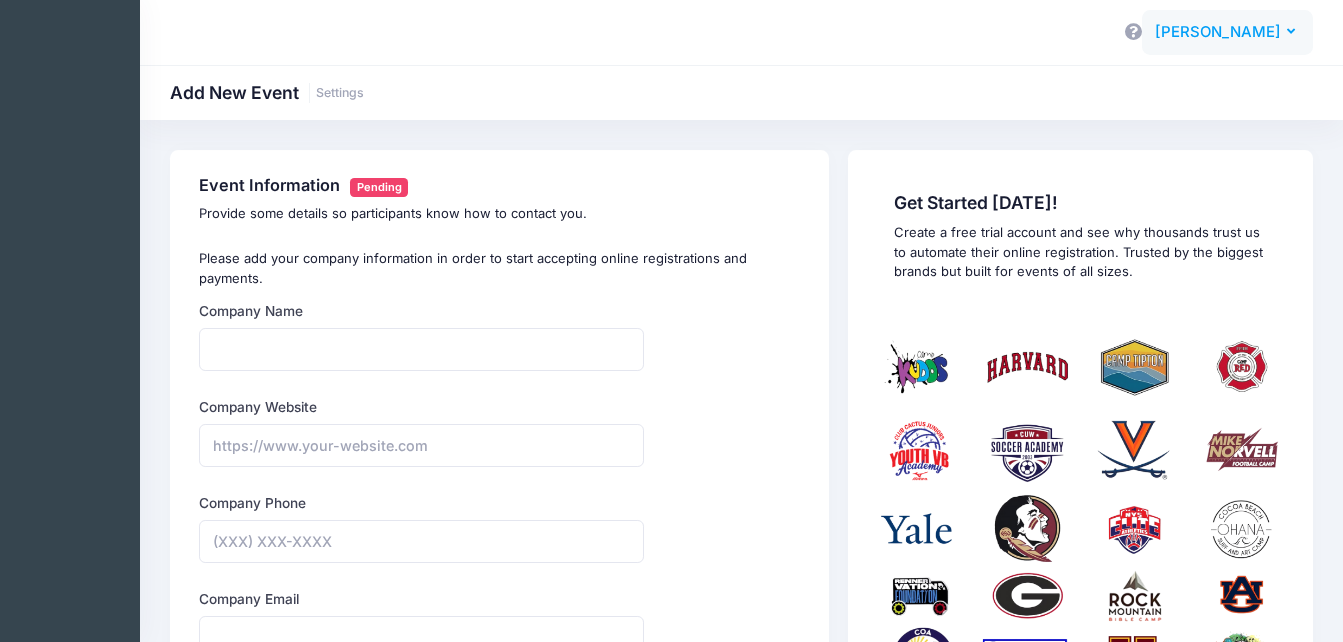 click on "SL Sharon LeRoux" at bounding box center (1227, 33) 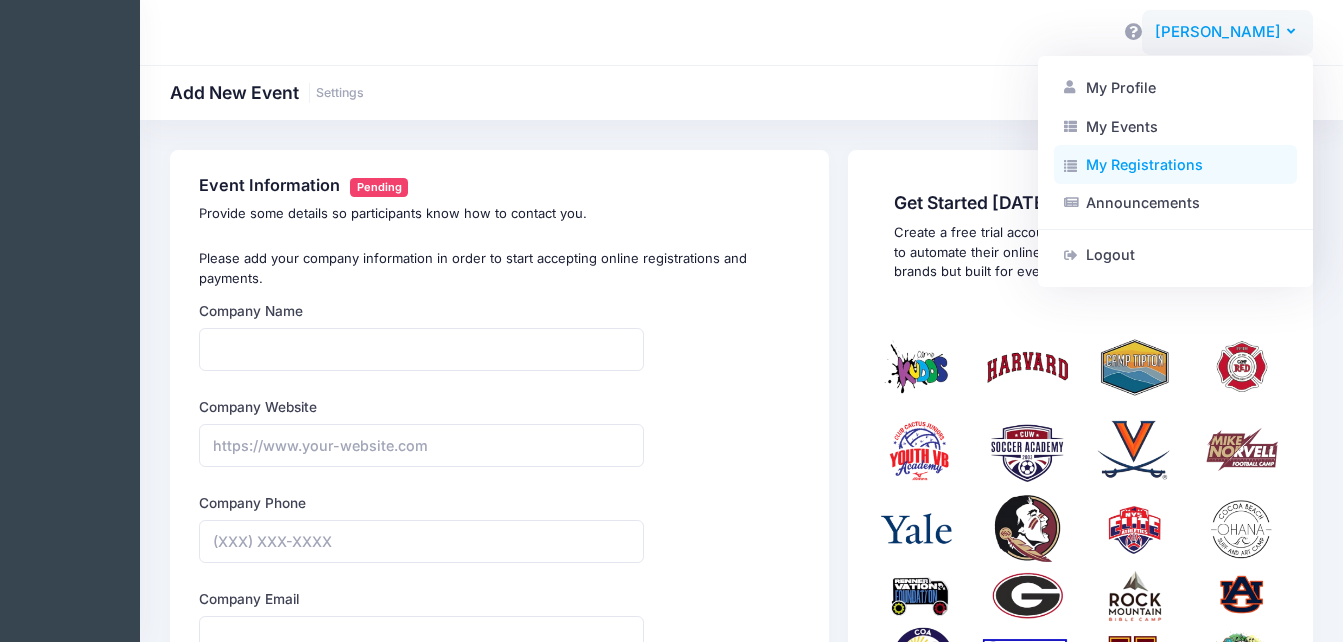 click on "My Registrations" at bounding box center [1175, 165] 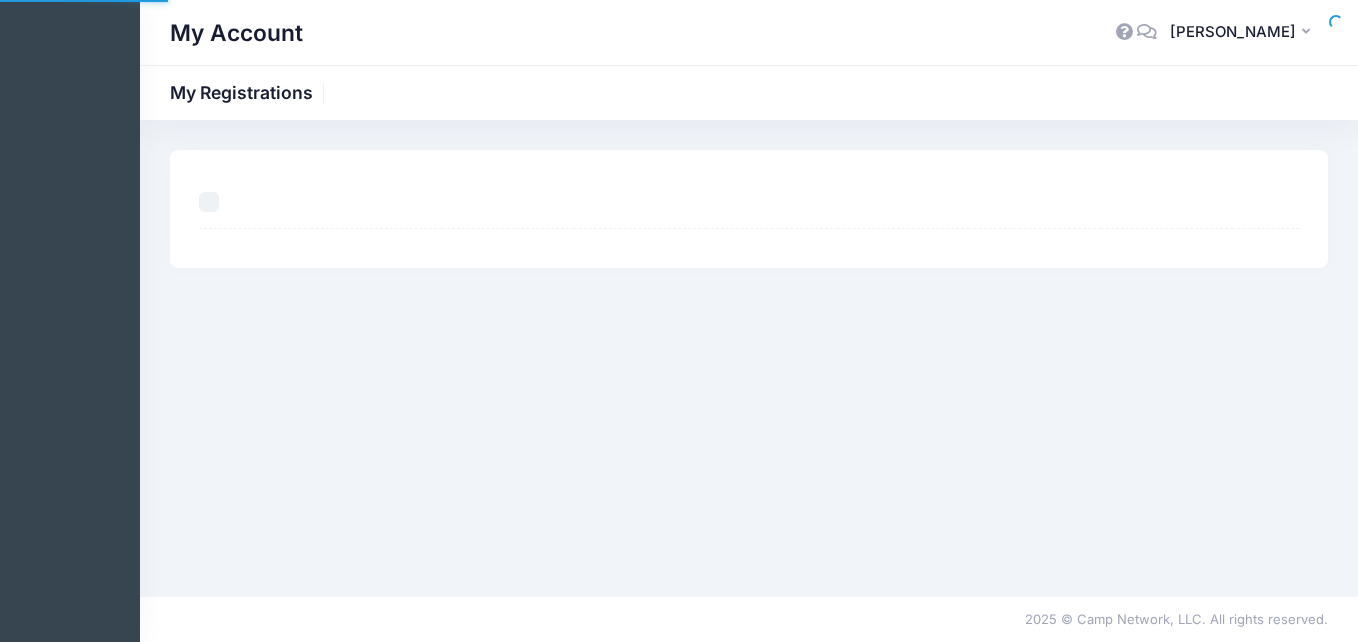 scroll, scrollTop: 0, scrollLeft: 0, axis: both 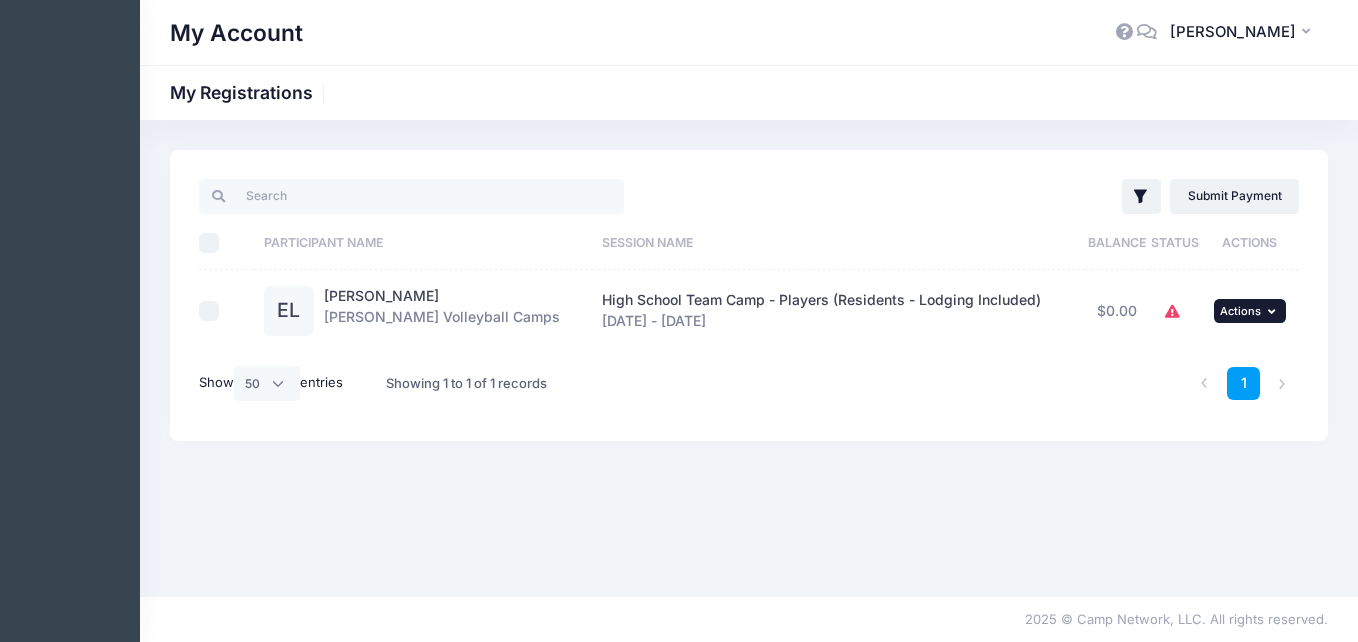 click on "Actions" at bounding box center (1240, 311) 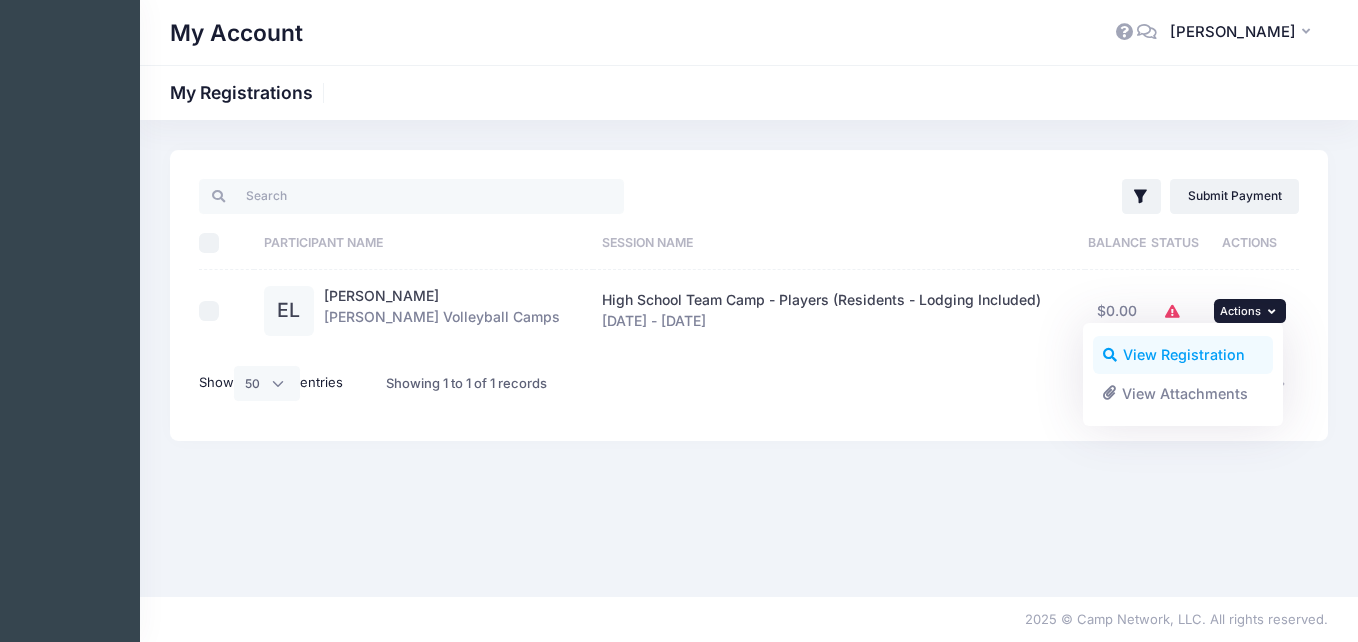 click on "View Registration" at bounding box center [1183, 355] 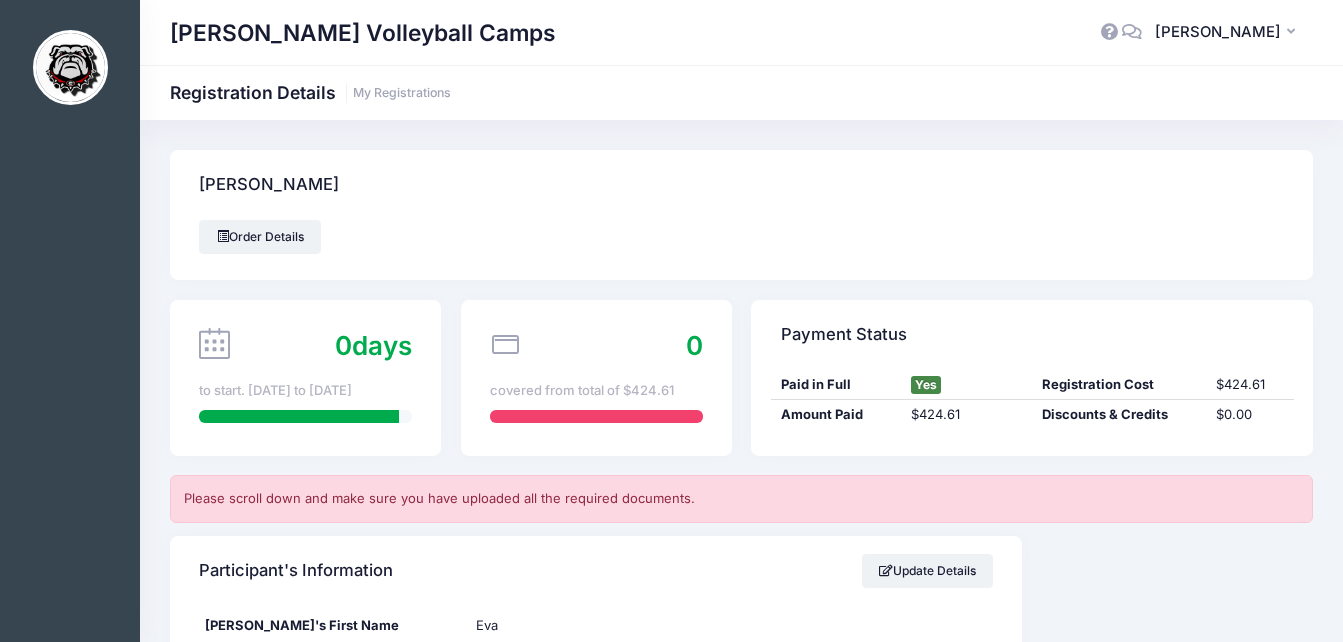 scroll, scrollTop: 0, scrollLeft: 0, axis: both 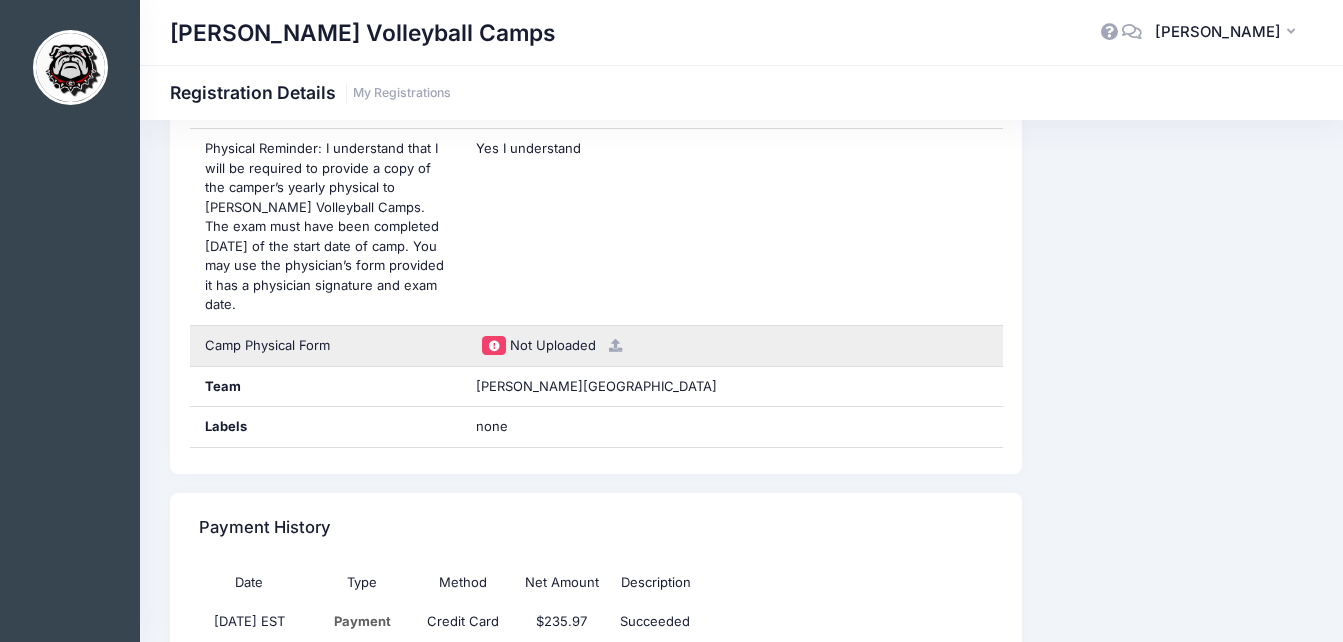 click at bounding box center (494, 345) 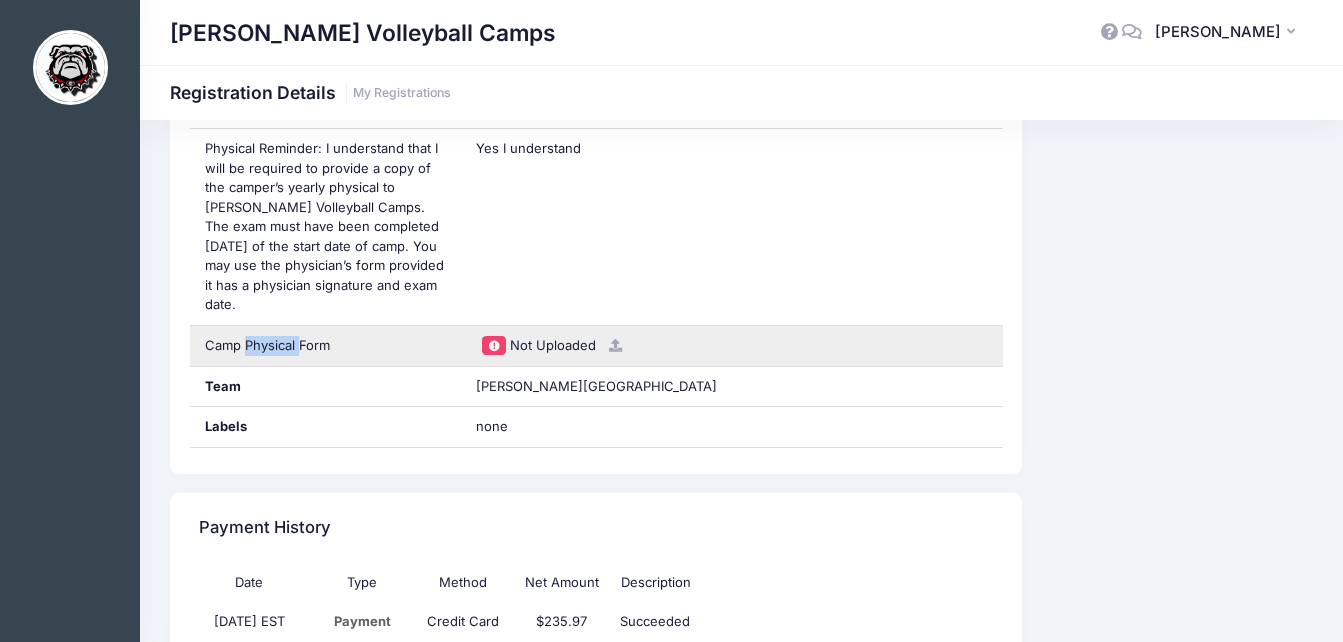click on "Camp Physical Form" at bounding box center (325, 346) 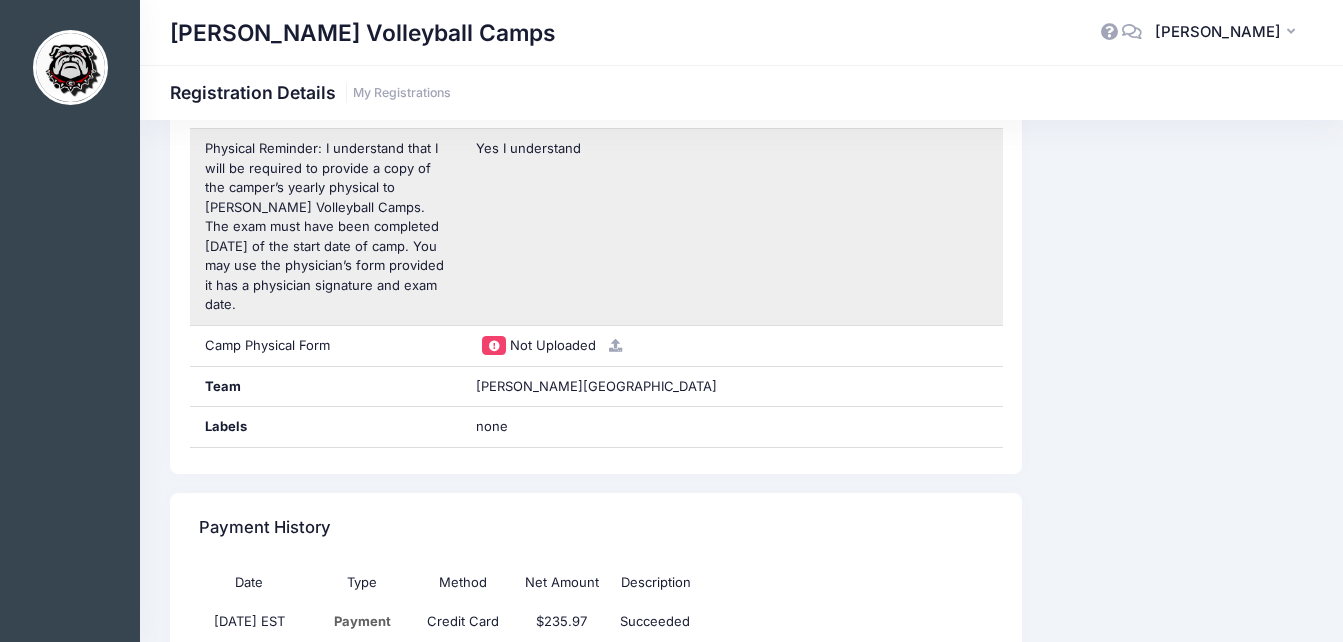 click on "Yes I understand" at bounding box center [732, 227] 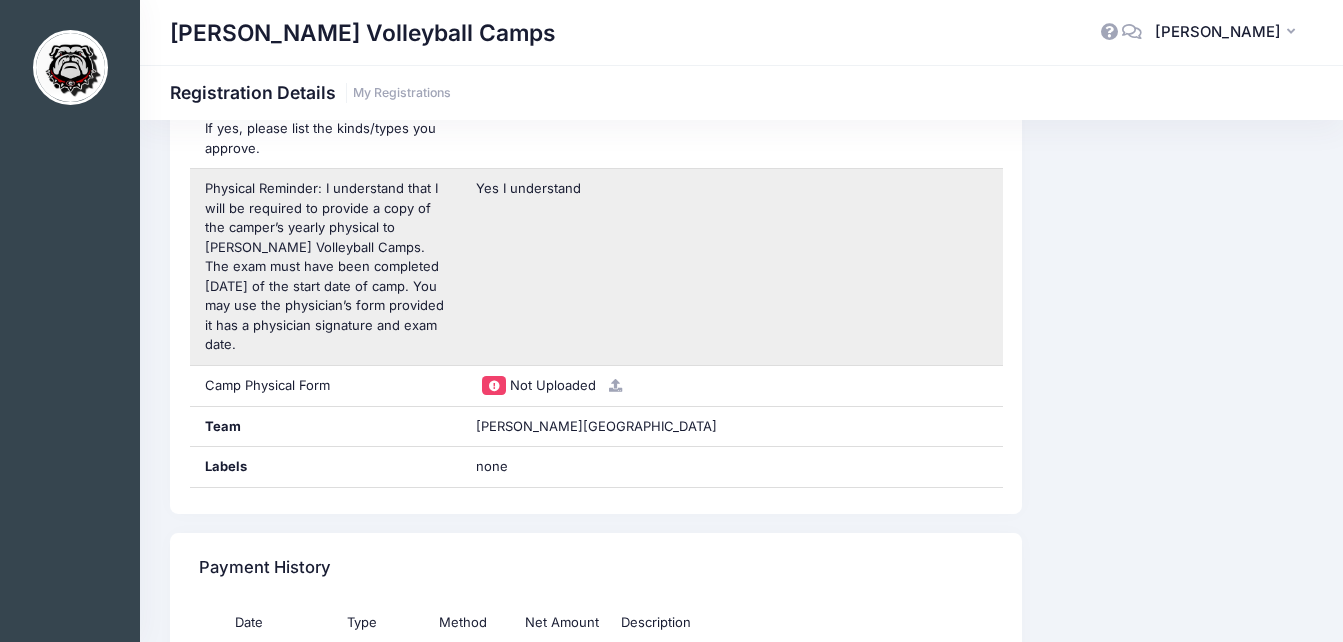 scroll, scrollTop: 3160, scrollLeft: 0, axis: vertical 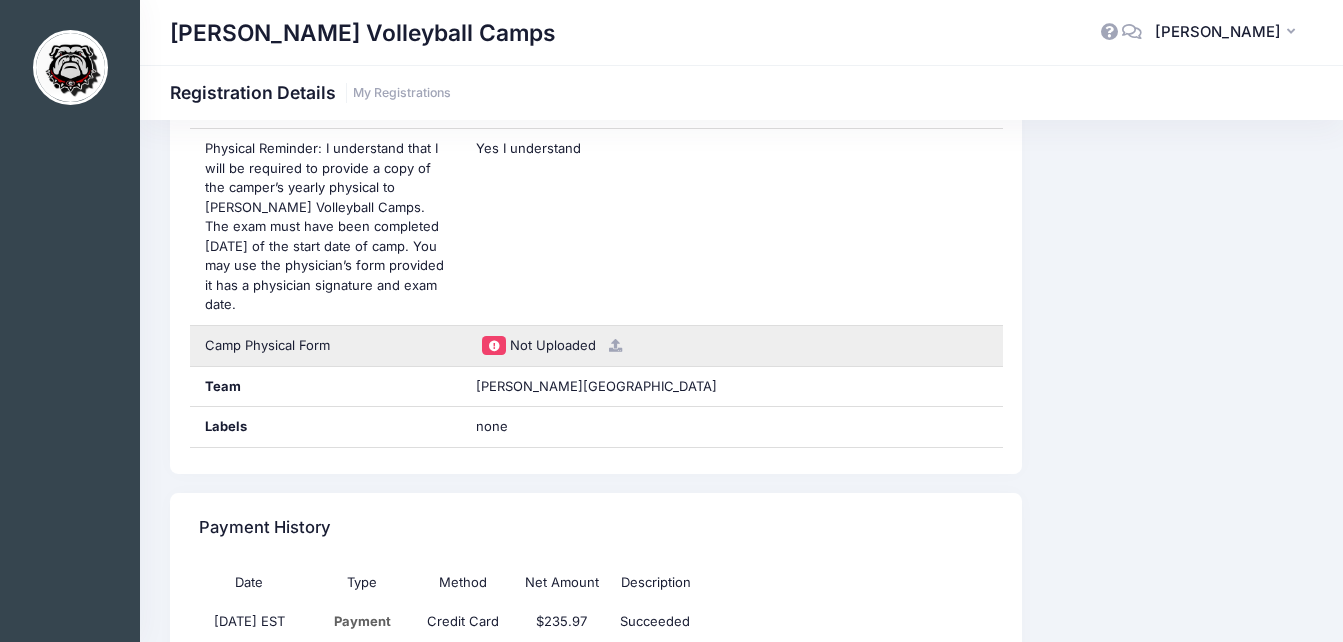 click at bounding box center [615, 345] 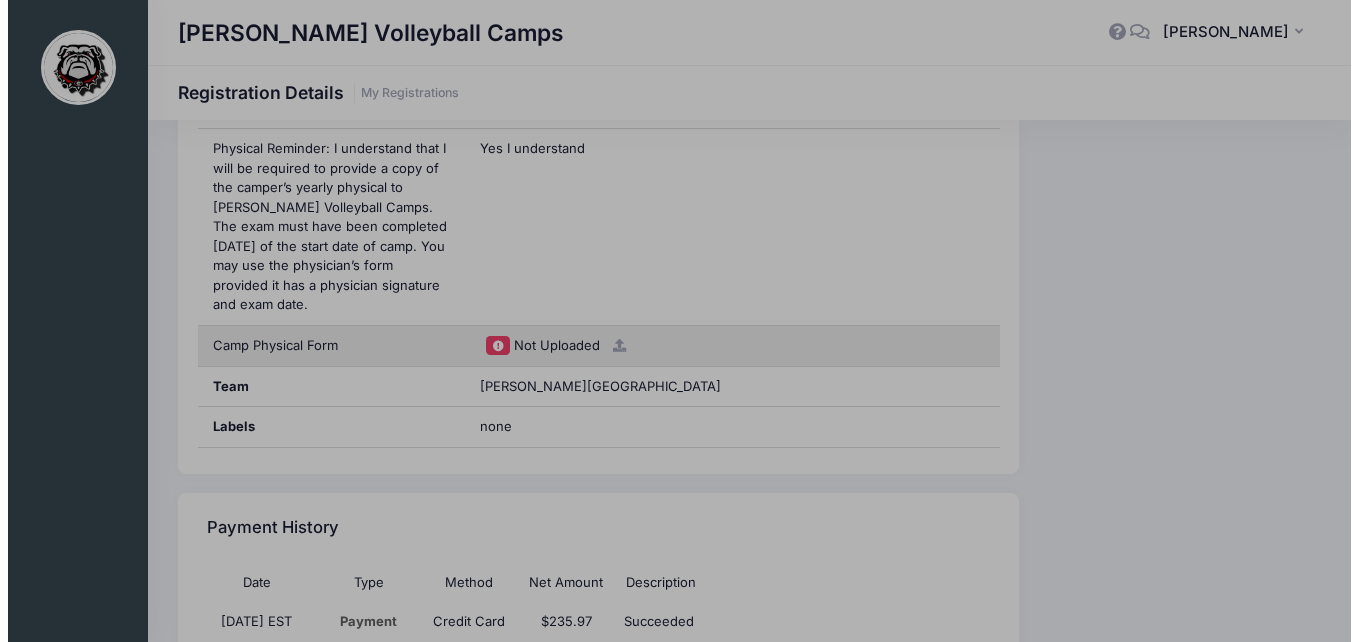 scroll, scrollTop: 3141, scrollLeft: 0, axis: vertical 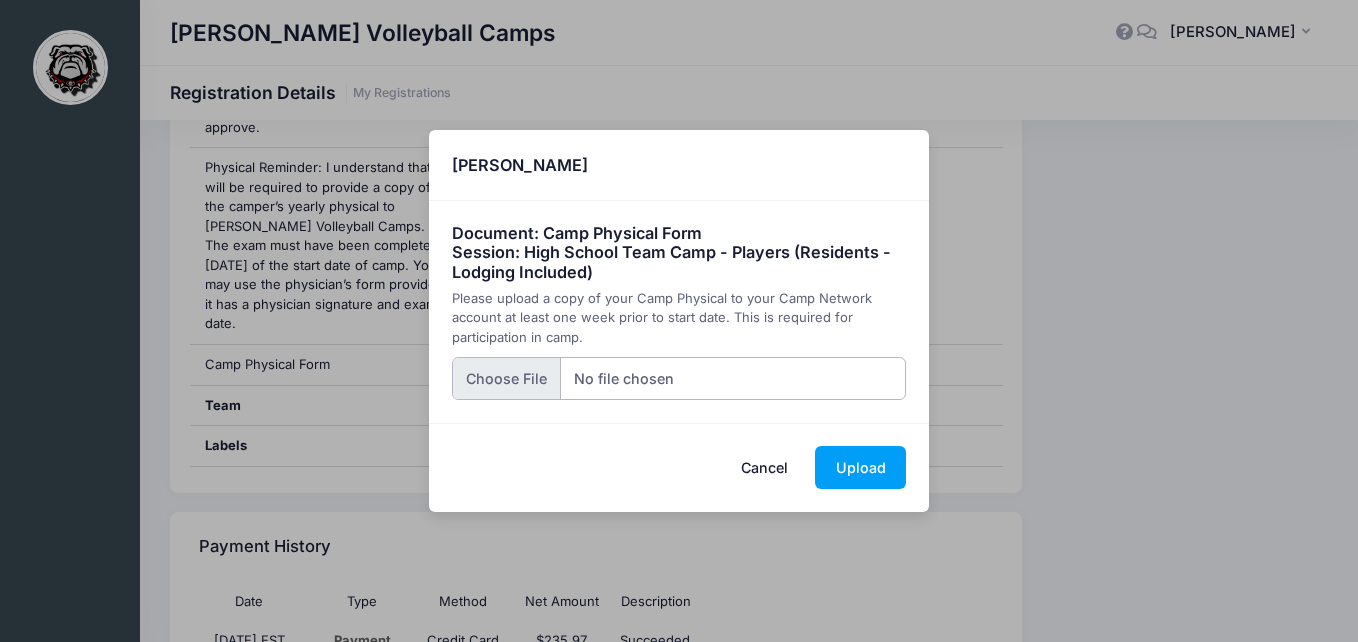 click at bounding box center [679, 378] 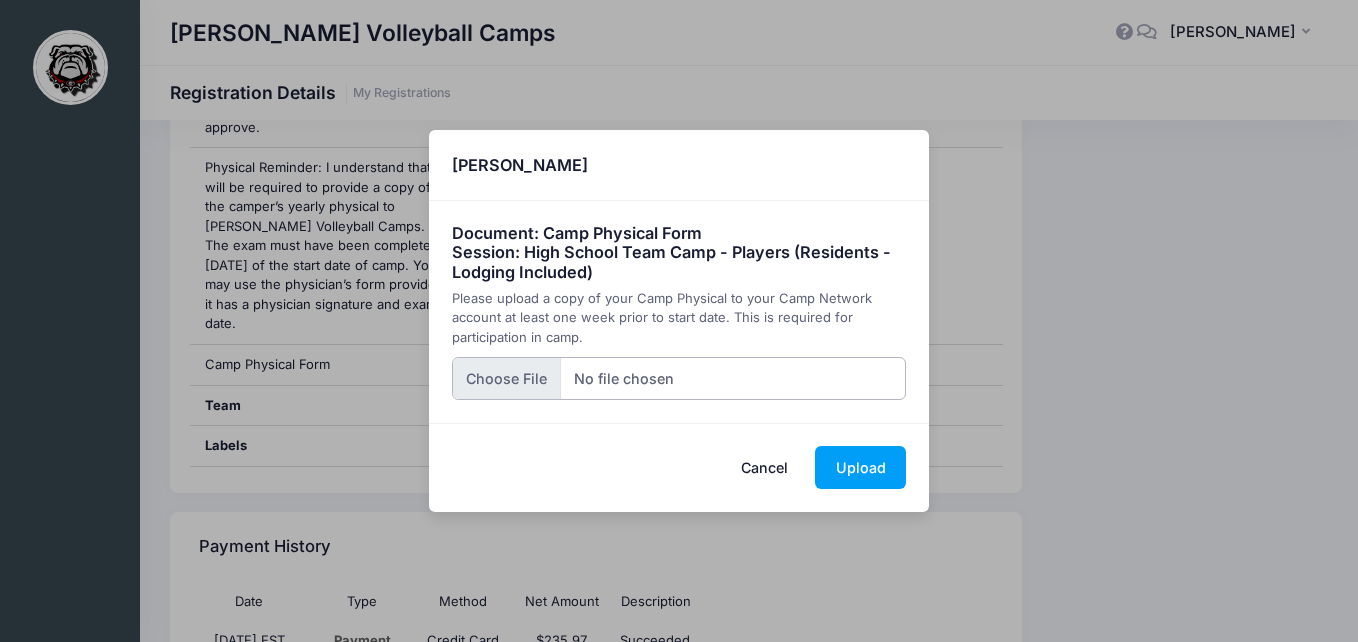 type on "C:\fakepath\Medical Form.pdf" 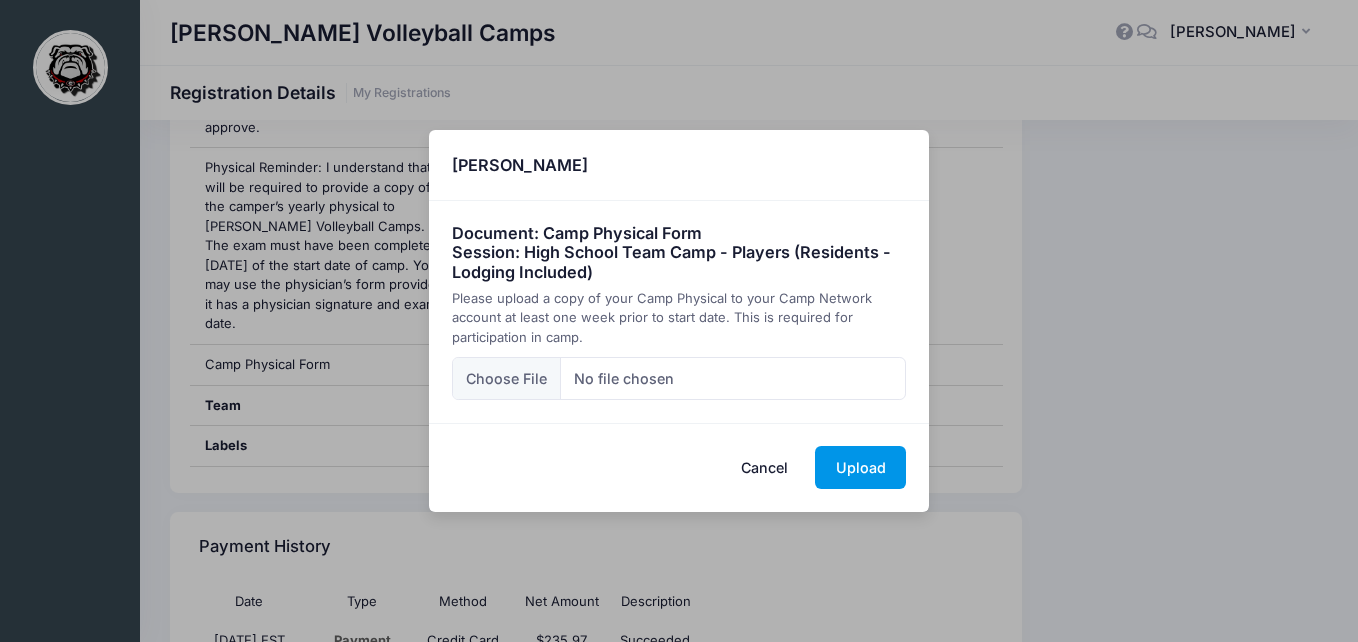 click on "Upload" at bounding box center [860, 467] 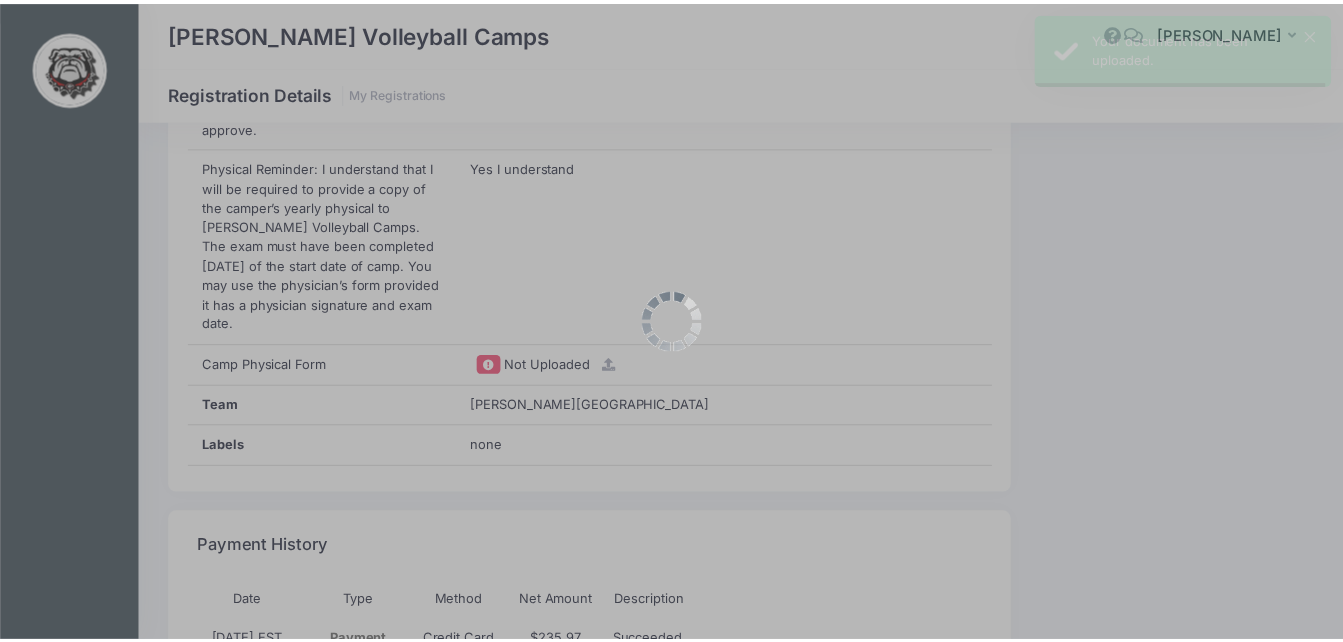 scroll, scrollTop: 0, scrollLeft: 0, axis: both 